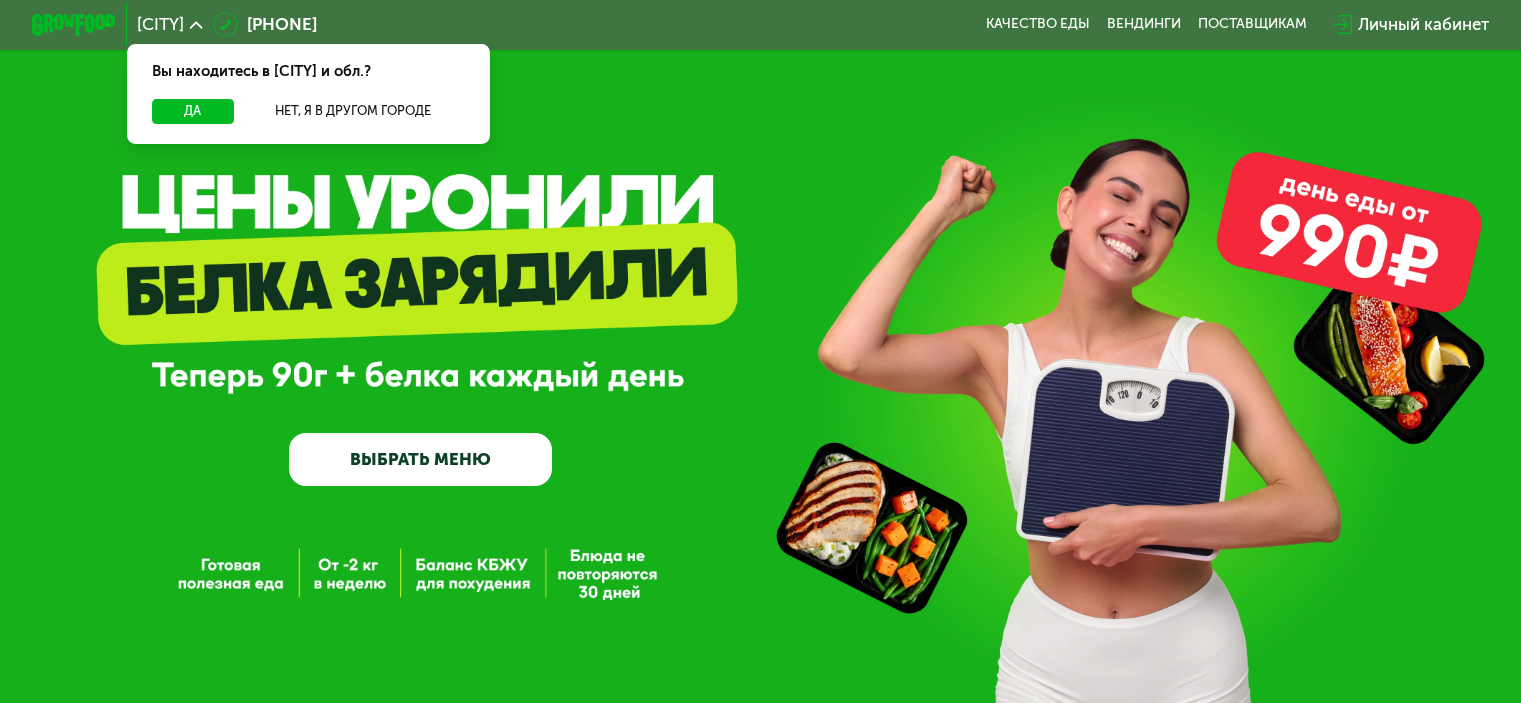scroll, scrollTop: 0, scrollLeft: 0, axis: both 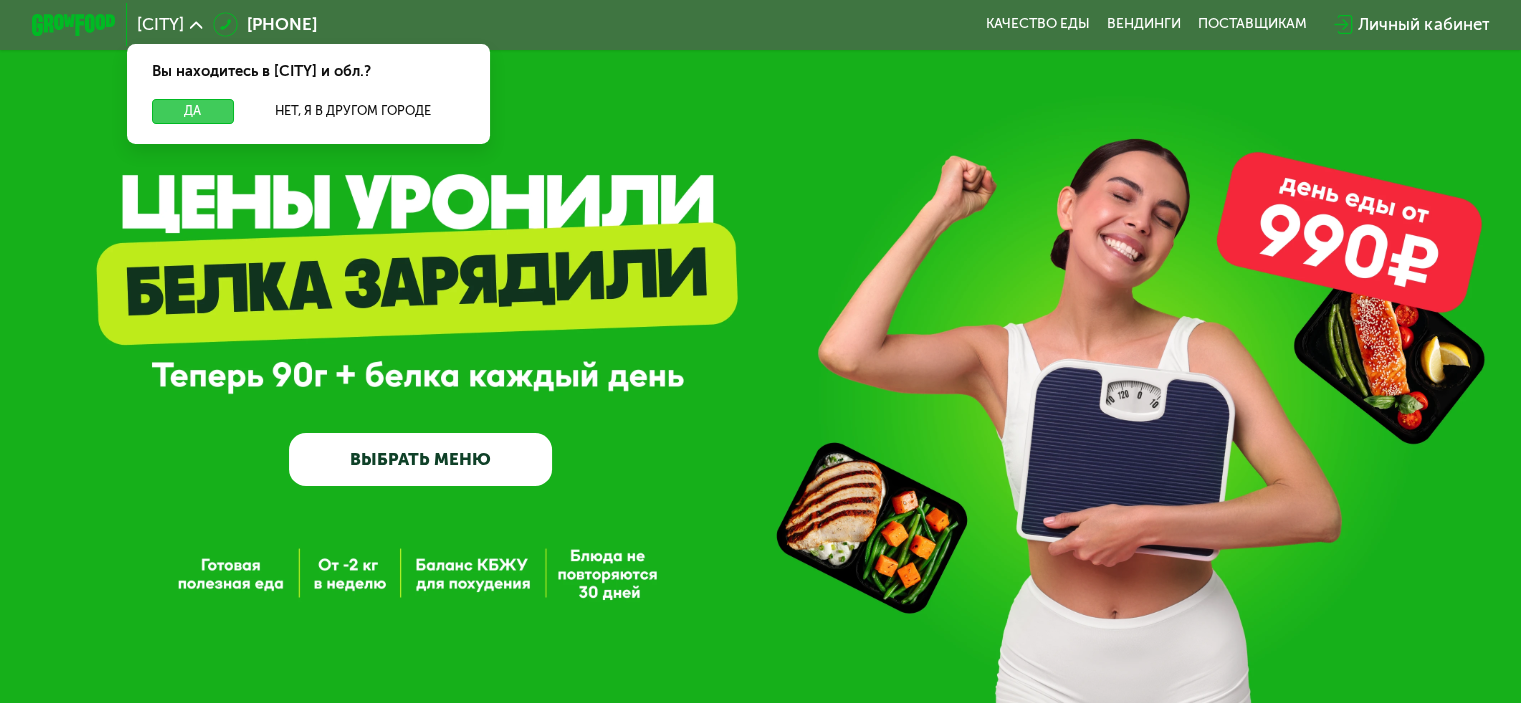 click on "Да" at bounding box center [192, 111] 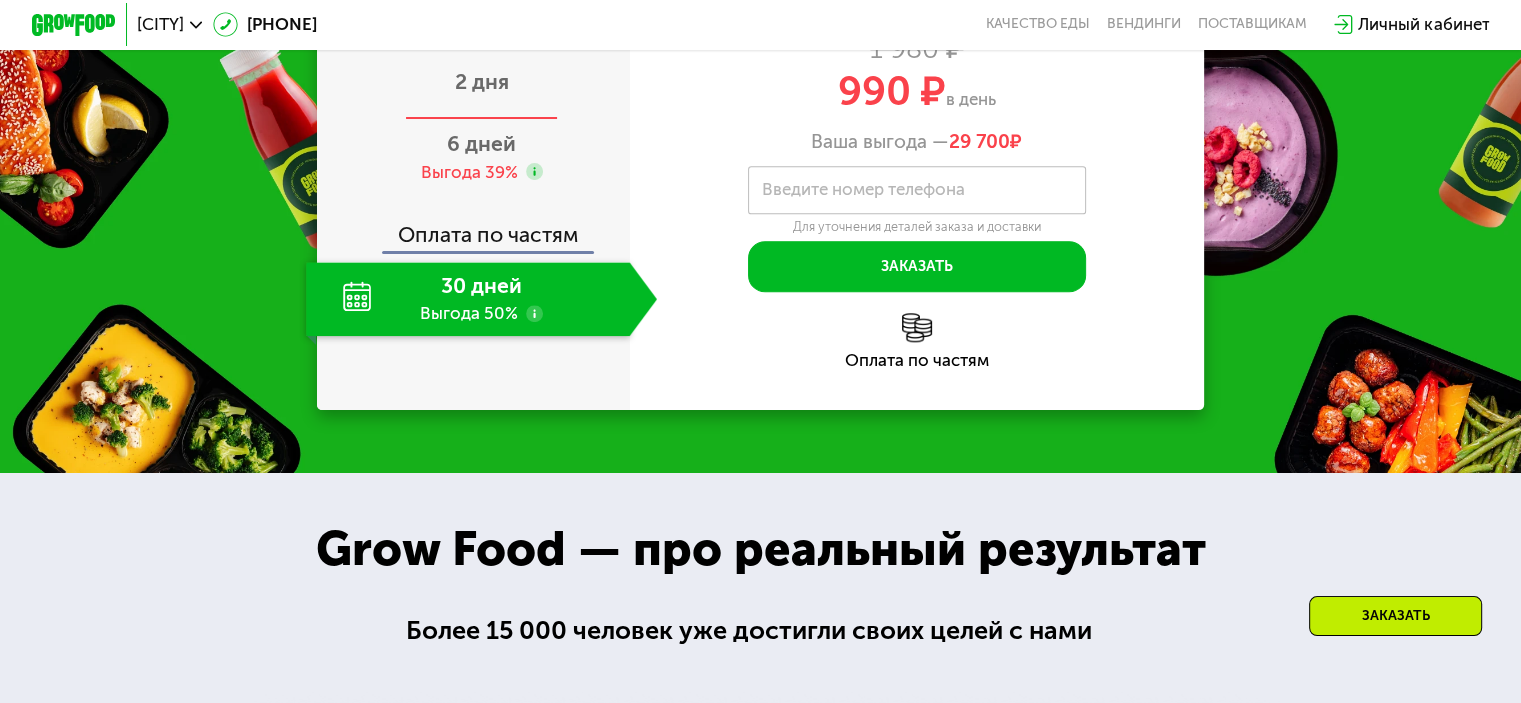 scroll, scrollTop: 2100, scrollLeft: 0, axis: vertical 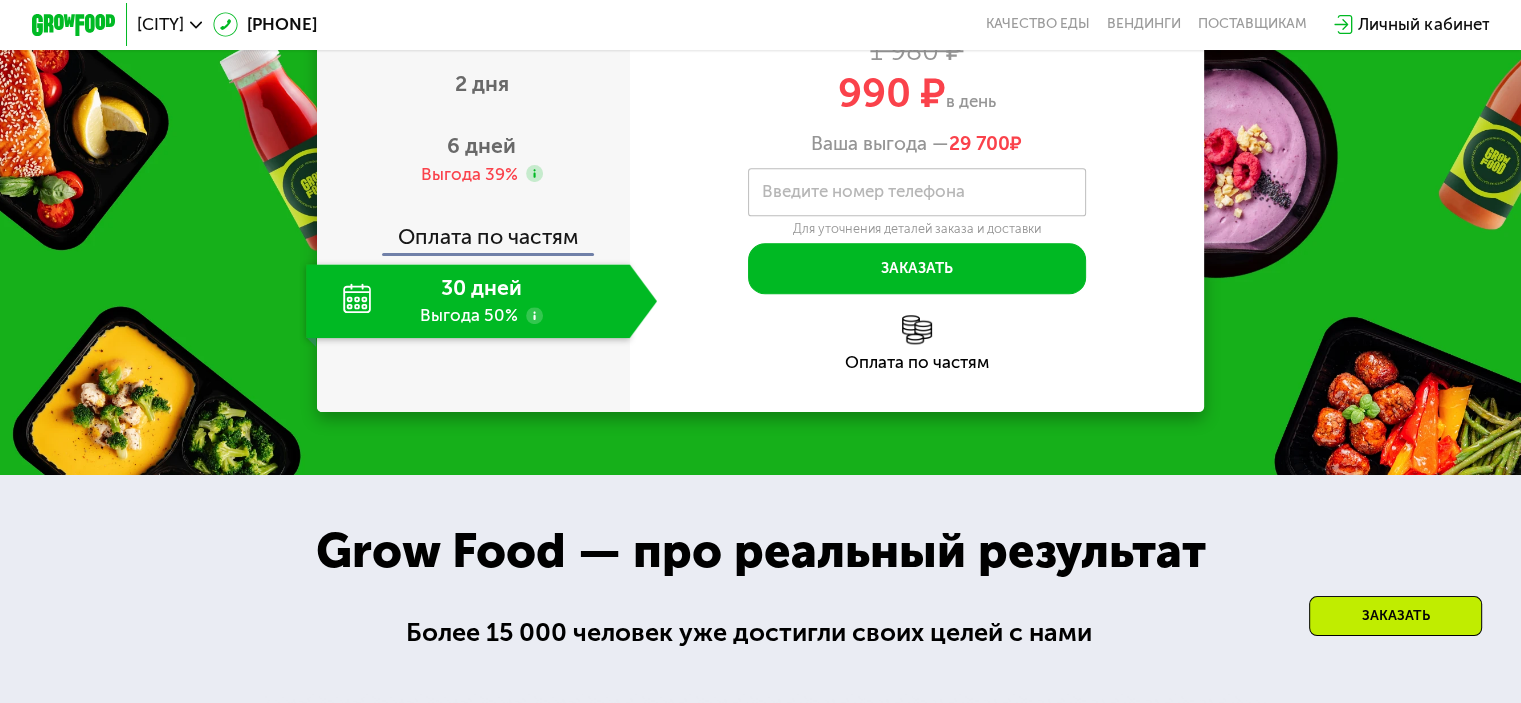 click on "30 дней Выгода 50%" 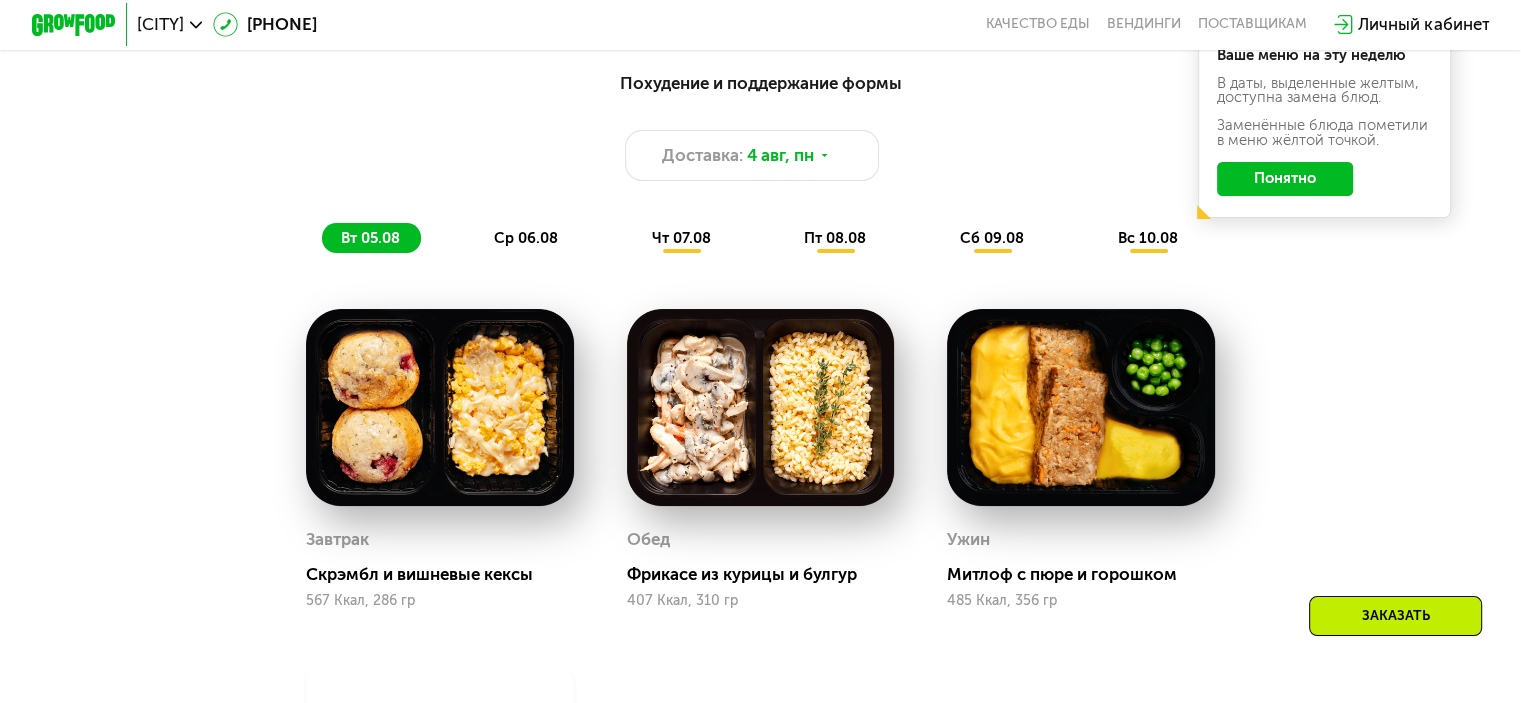 scroll, scrollTop: 1100, scrollLeft: 0, axis: vertical 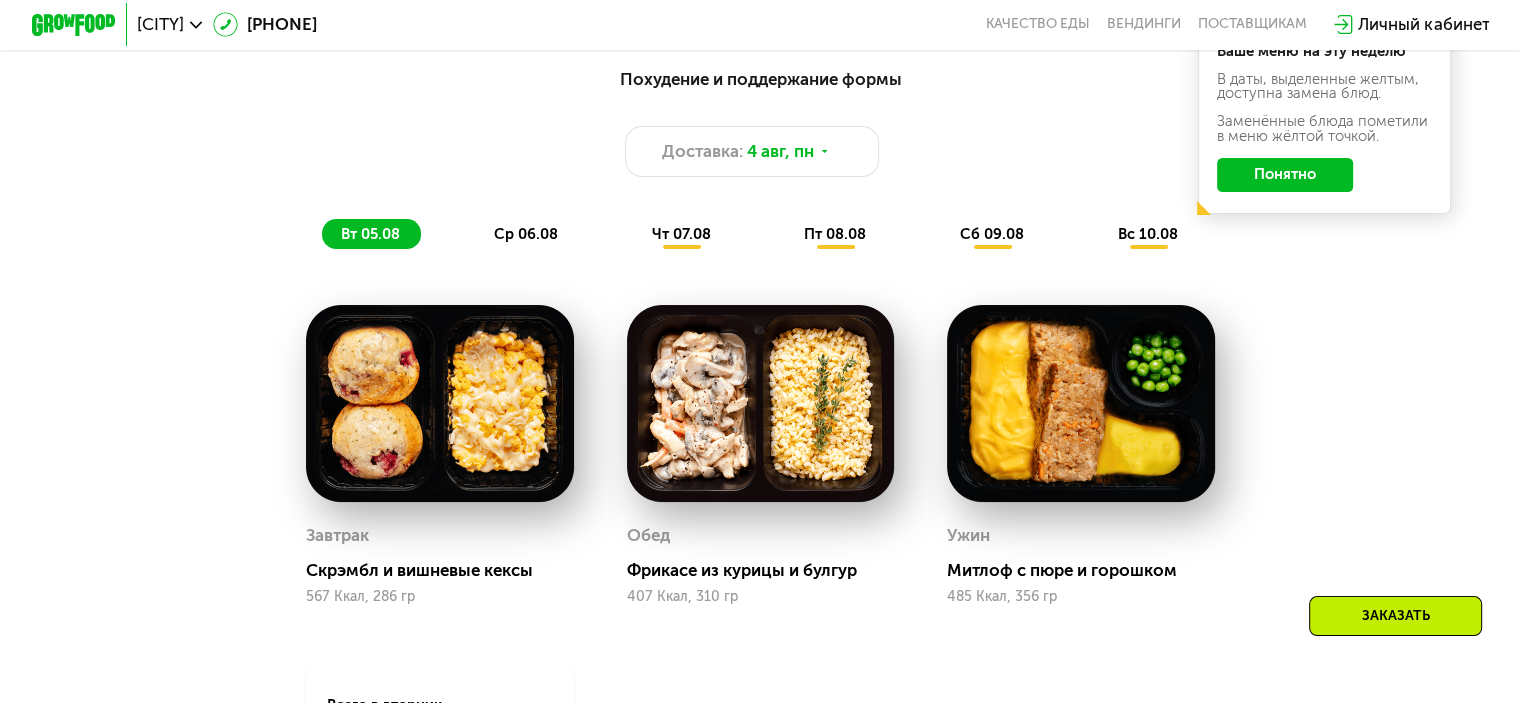 click on "ср 06.08" at bounding box center [526, 234] 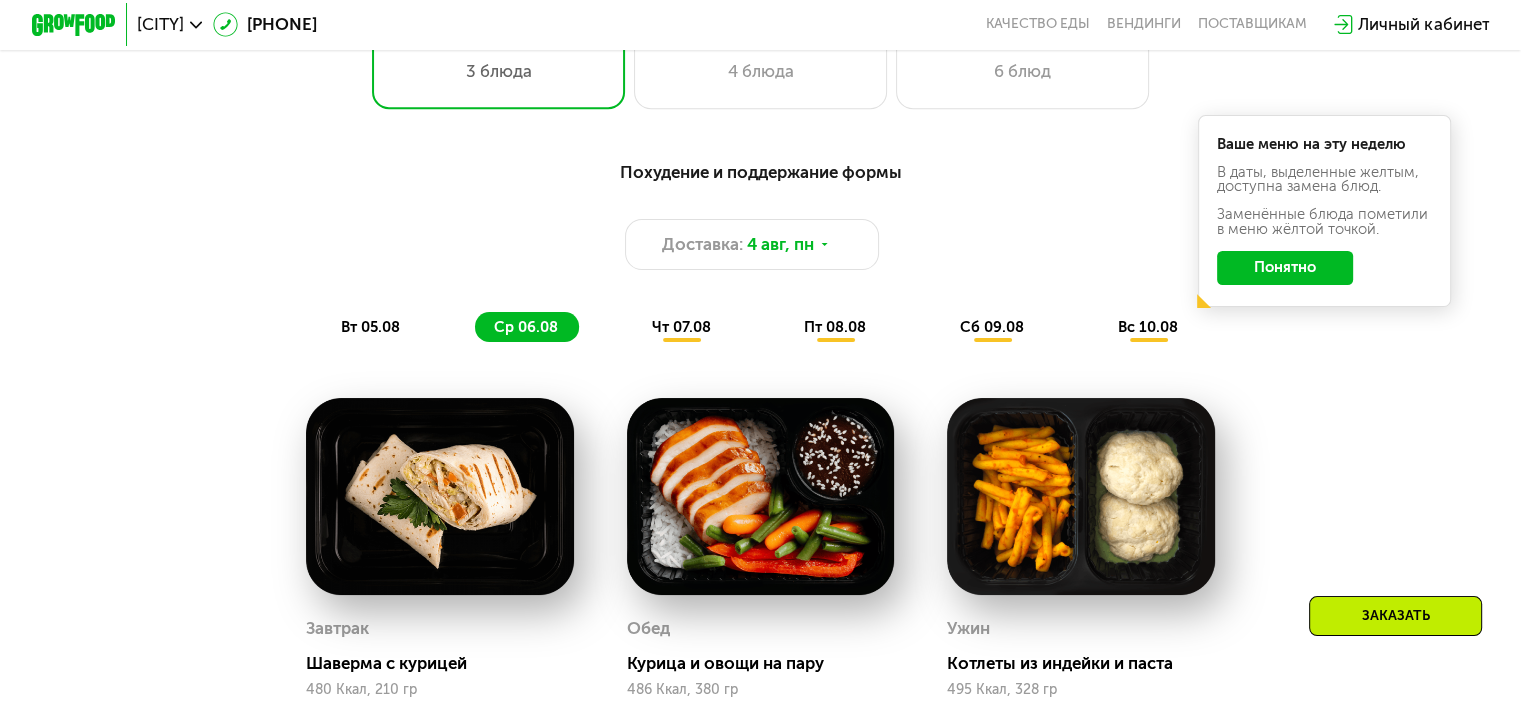 scroll, scrollTop: 1000, scrollLeft: 0, axis: vertical 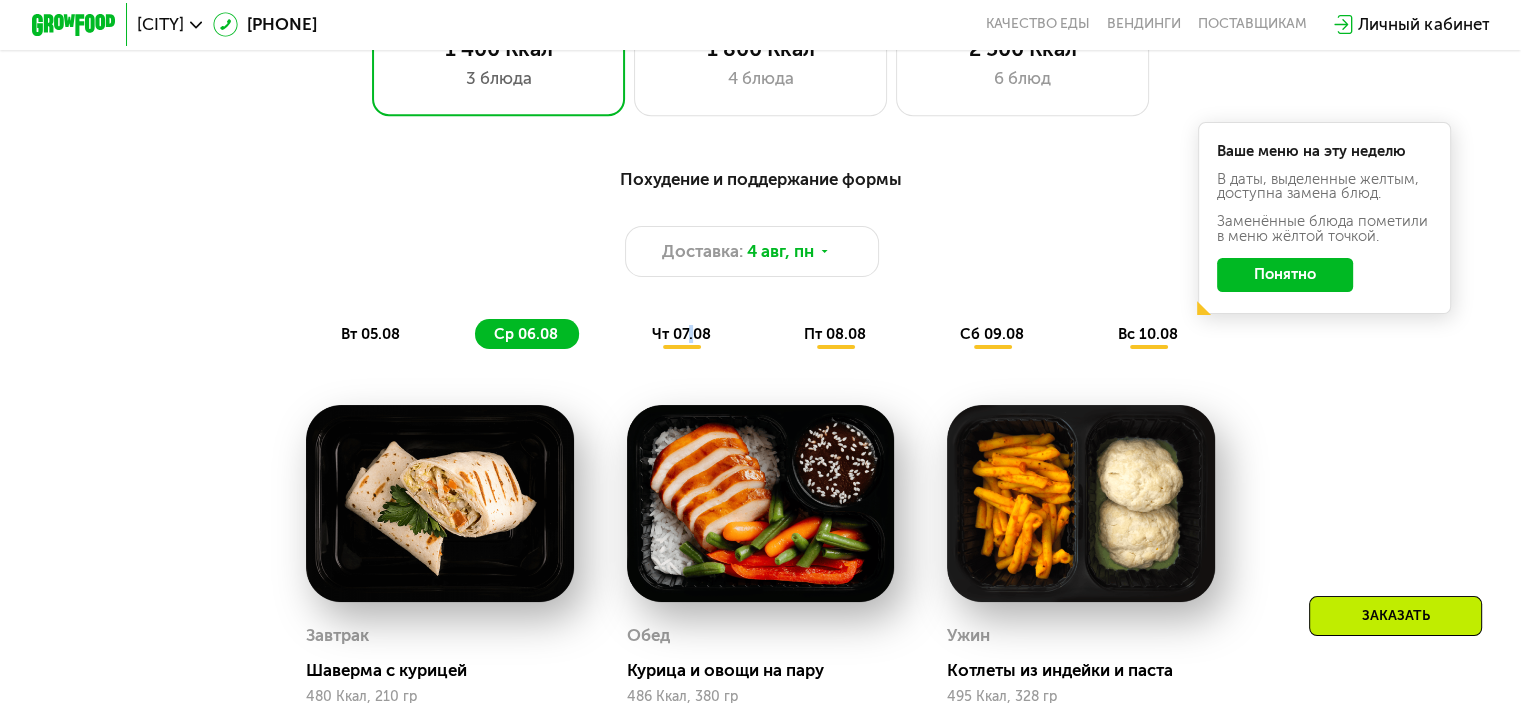 click on "Похудение и поддержание формы Доставка: 4 авг, пн вт 05.08 ср 06.08 чт 07.08 пт 08.08 сб 09.08 вс 10.08" at bounding box center [760, 257] 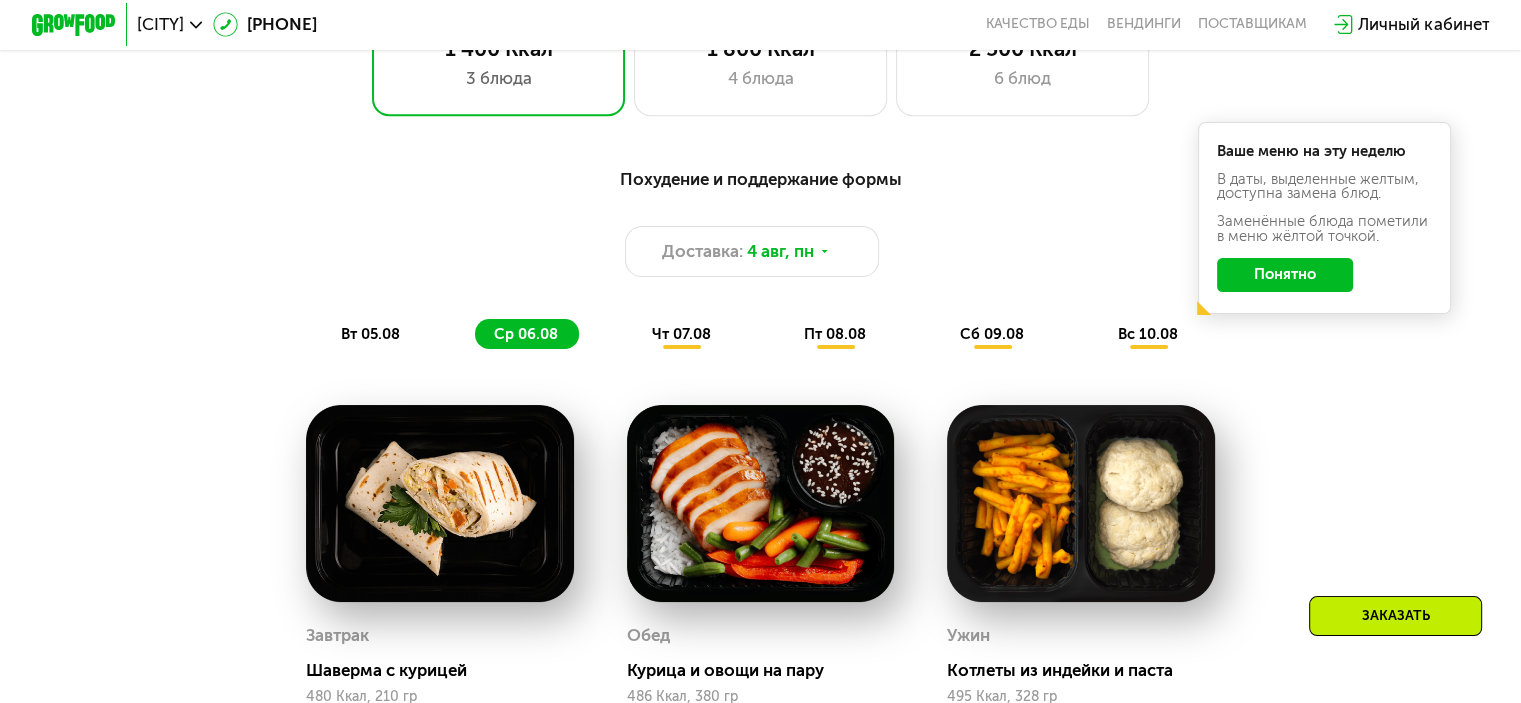 click on "чт 07.08" 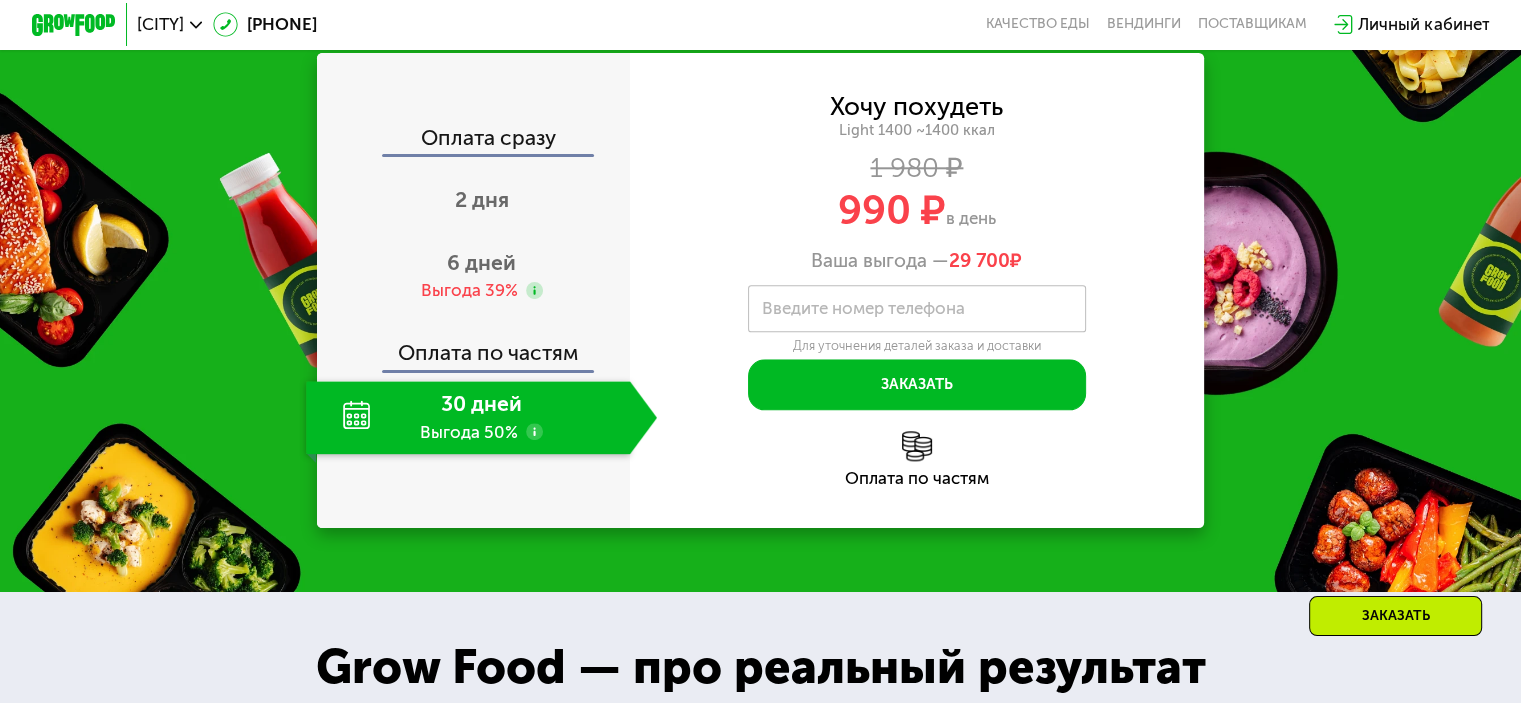 scroll, scrollTop: 2200, scrollLeft: 0, axis: vertical 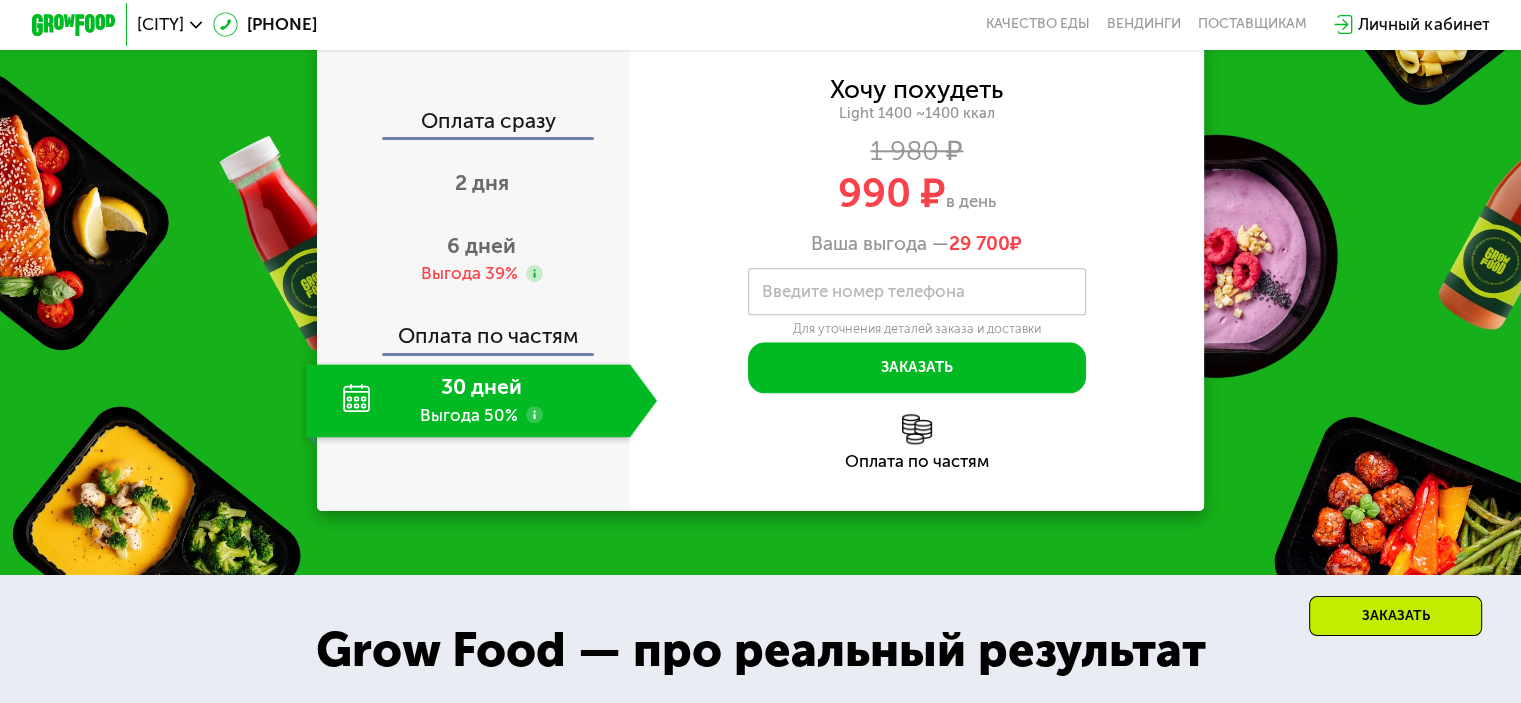 click on "30 дней Выгода 50%" 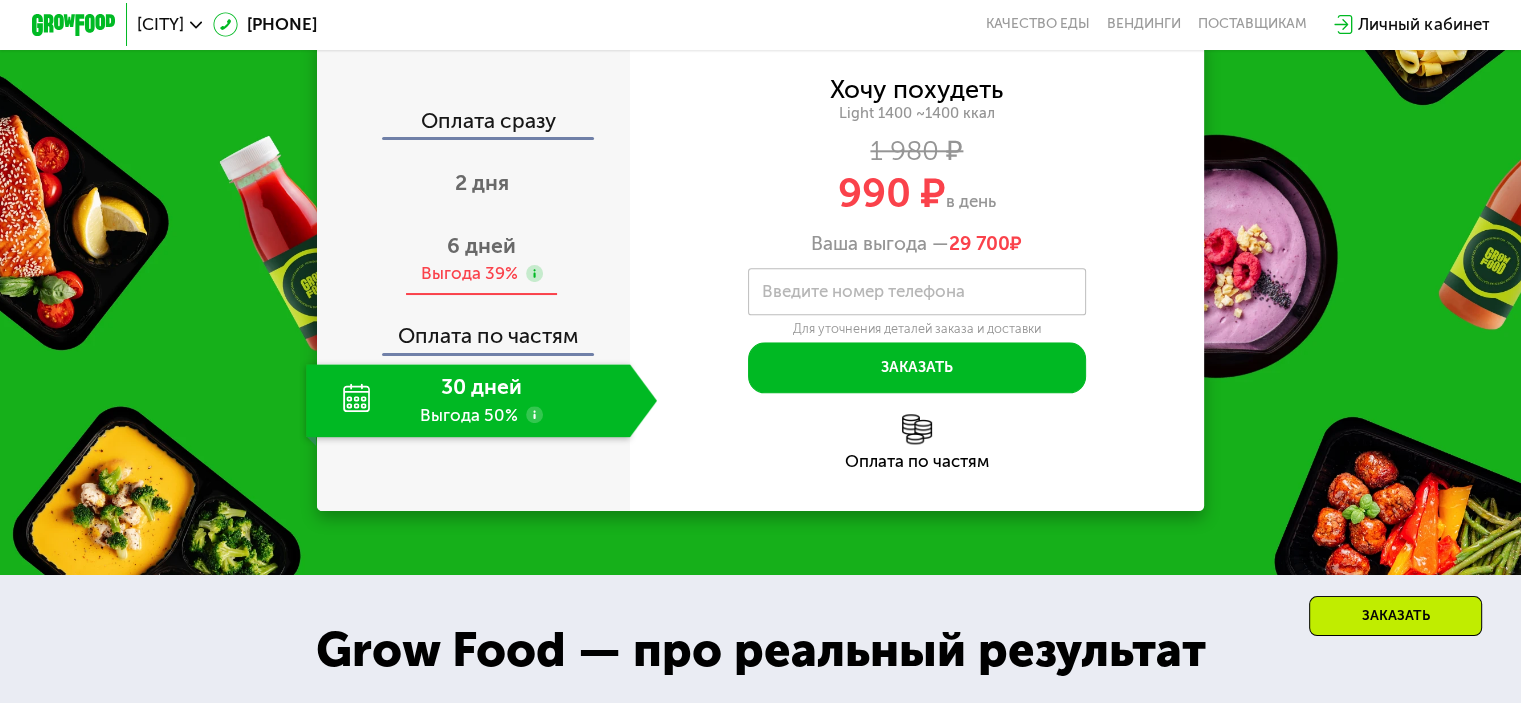 click on "6 дней" at bounding box center (481, 245) 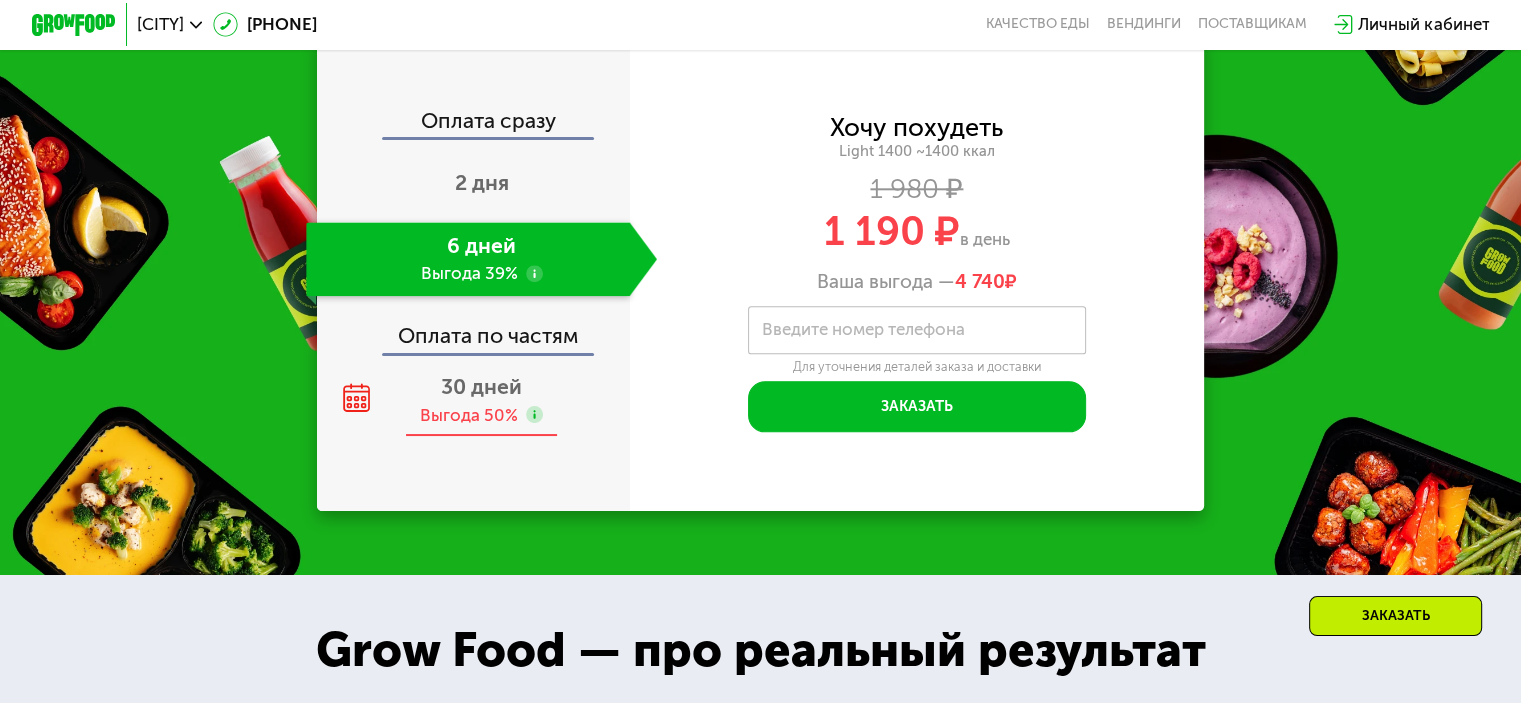 click on "30 дней" at bounding box center [481, 386] 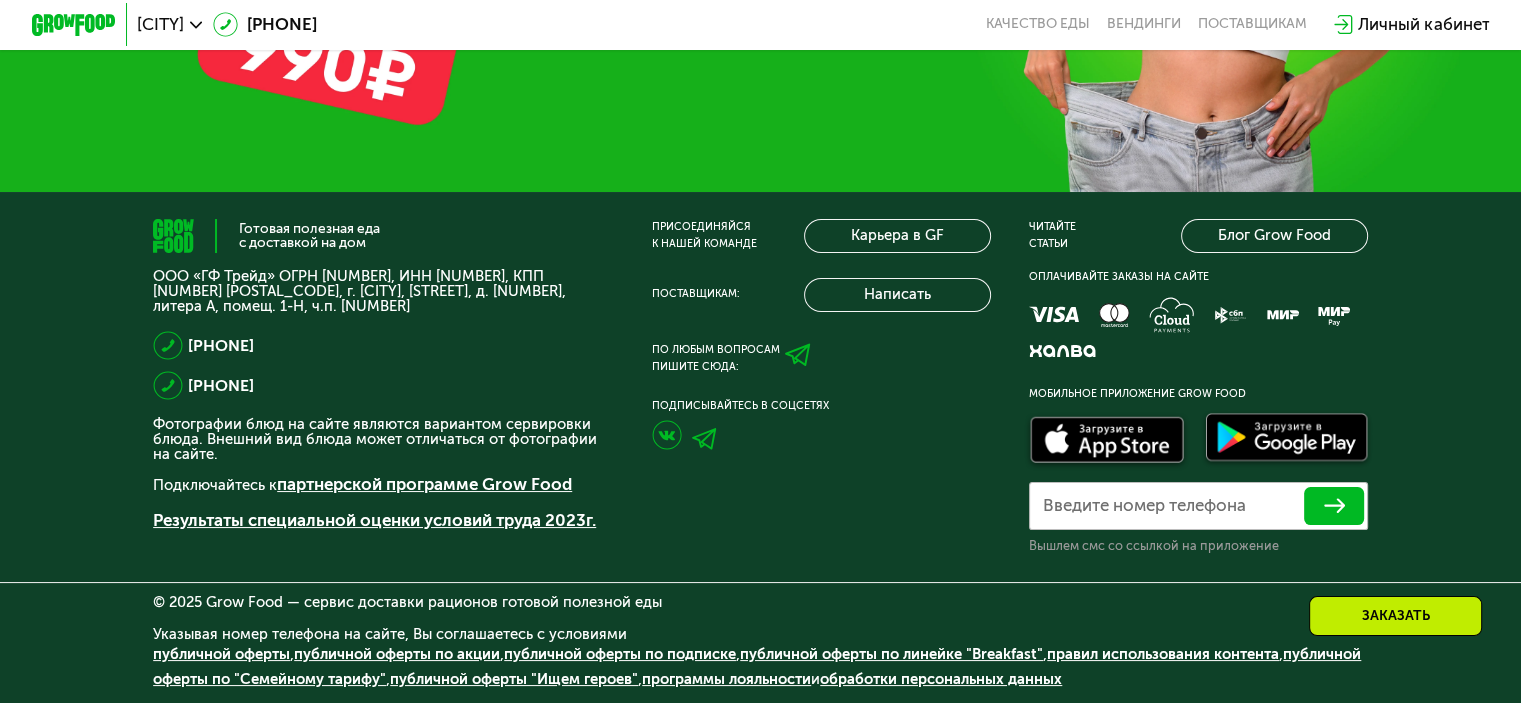 drag, startPoint x: 987, startPoint y: 538, endPoint x: 976, endPoint y: 519, distance: 21.954498 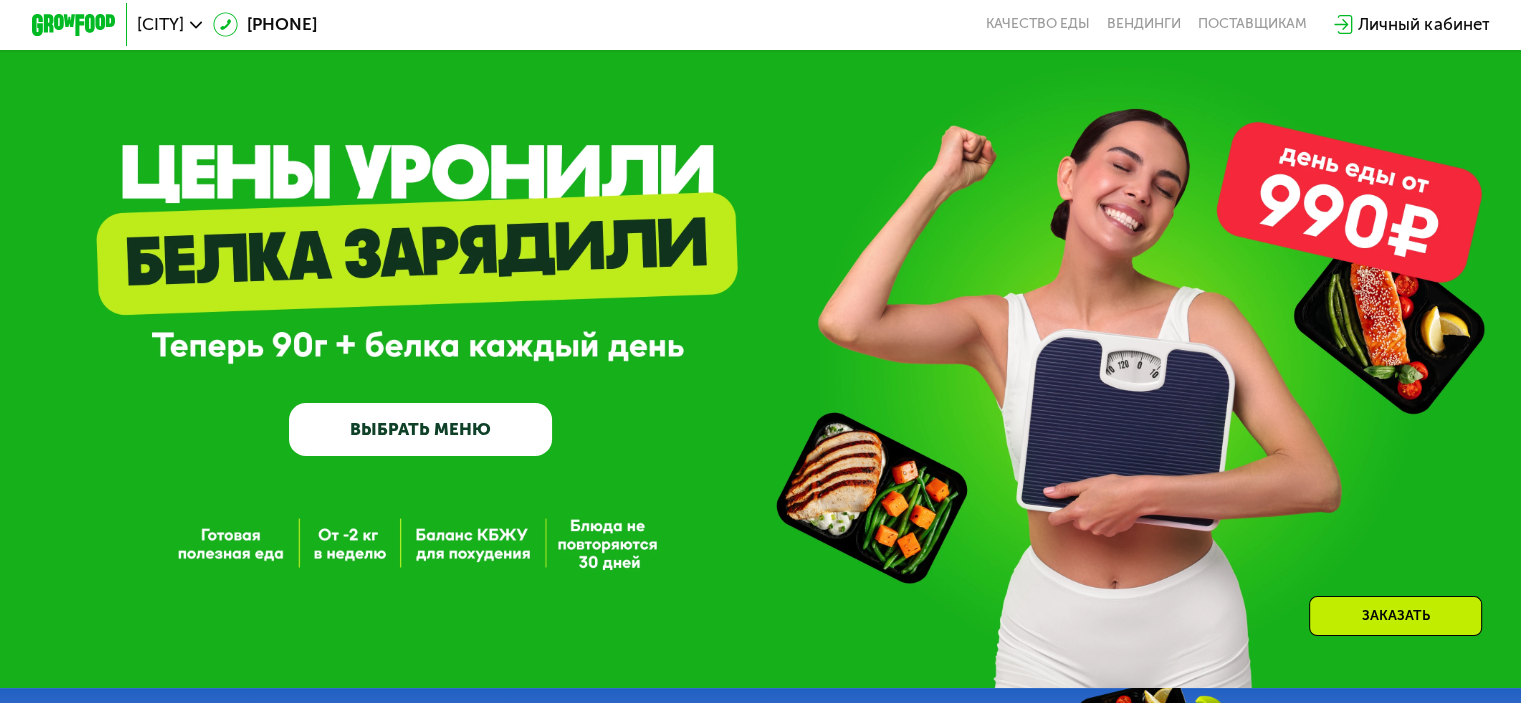 scroll, scrollTop: 0, scrollLeft: 0, axis: both 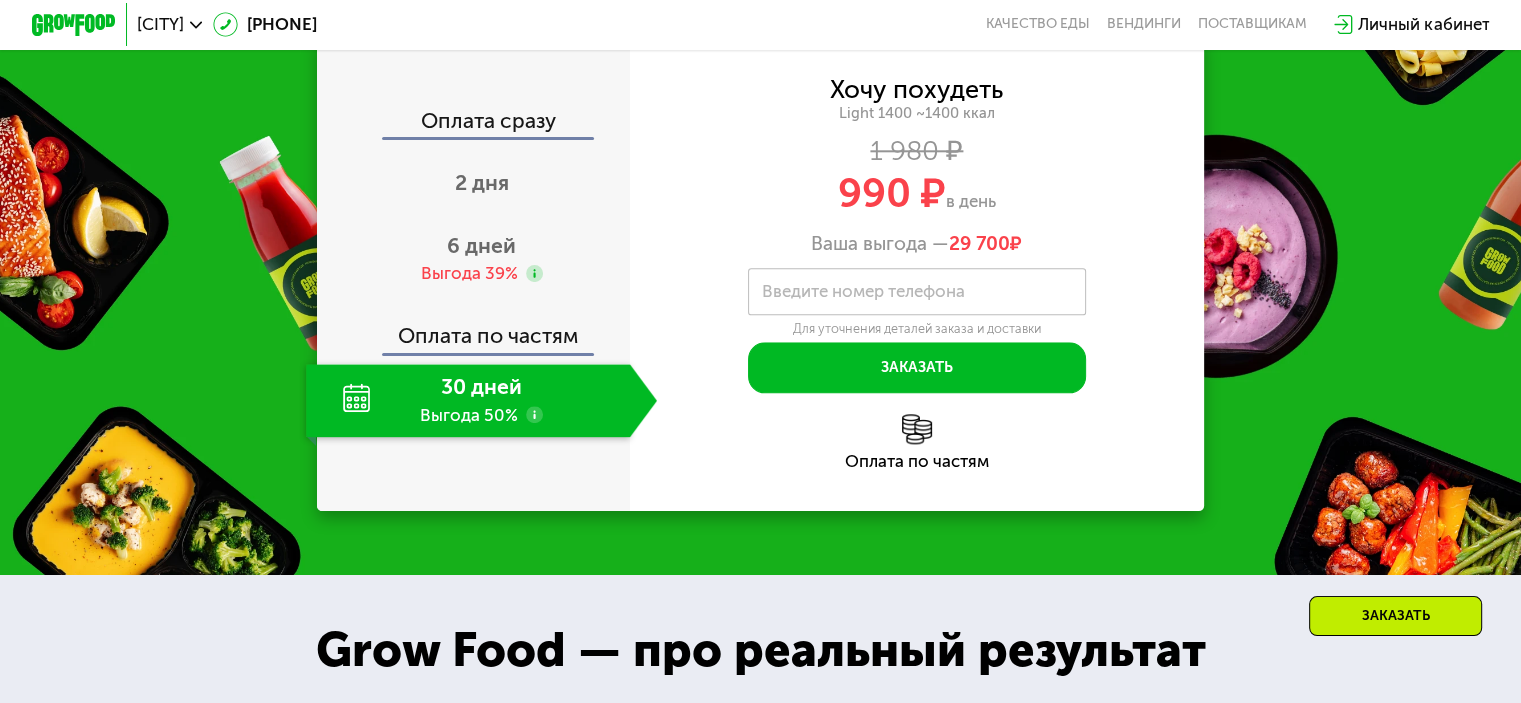 click on "30 дней Выгода 50%" 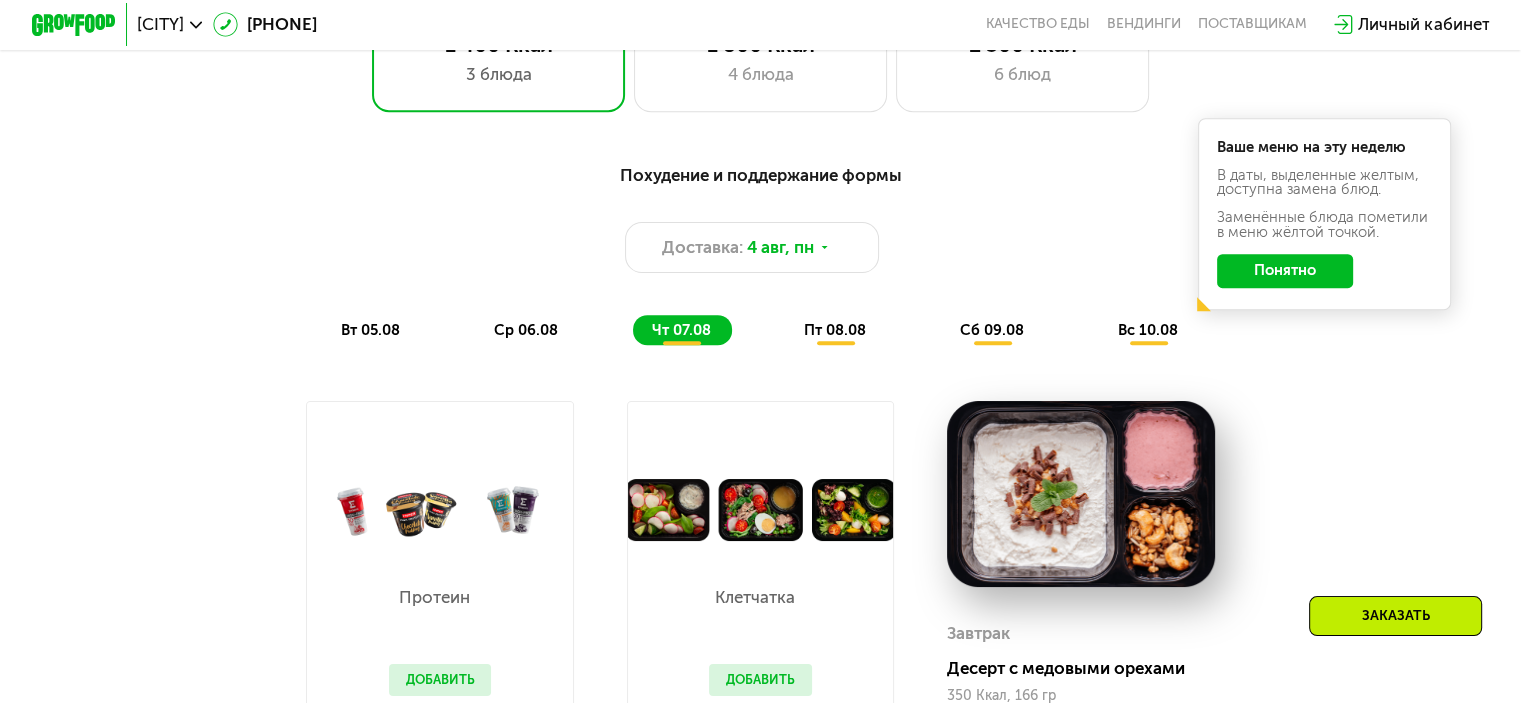 scroll, scrollTop: 1000, scrollLeft: 0, axis: vertical 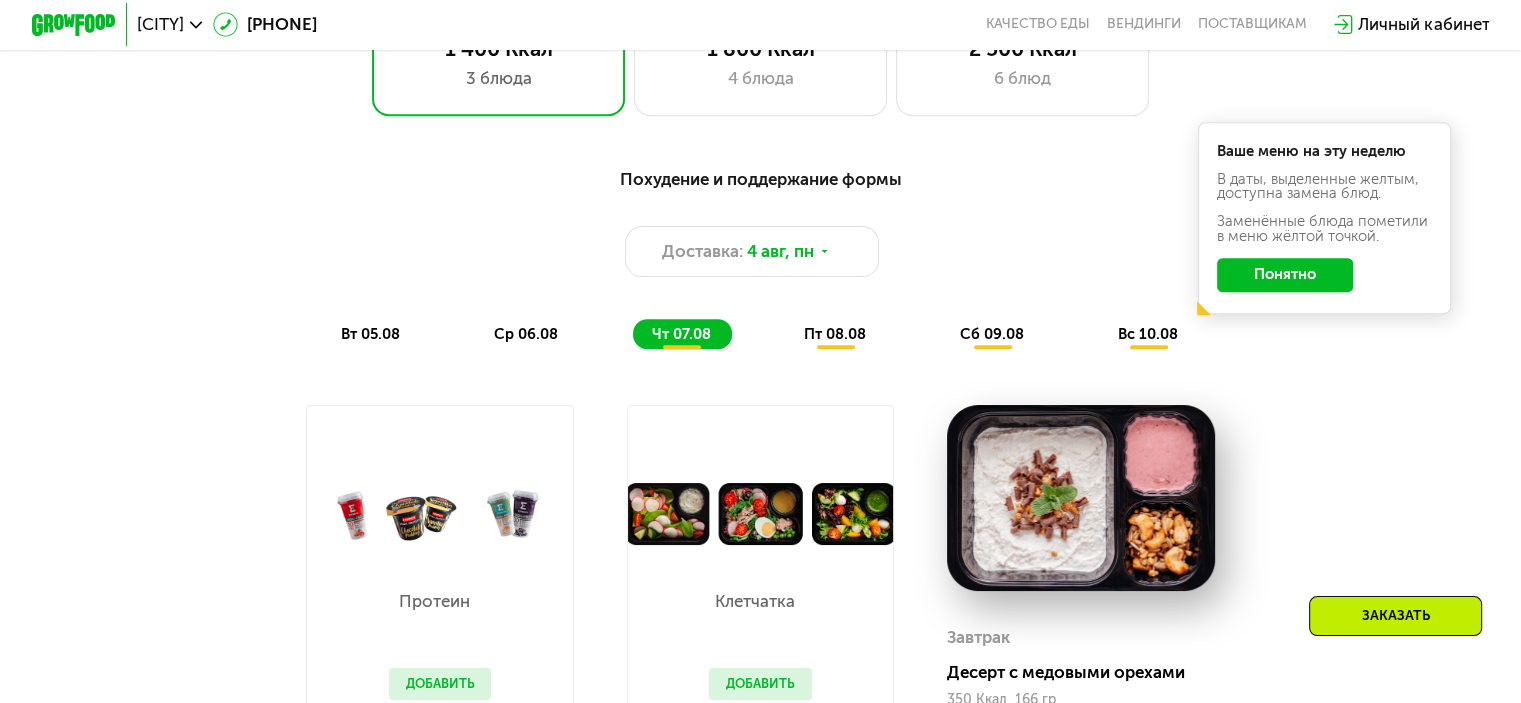 click on "пт 08.08" at bounding box center (835, 334) 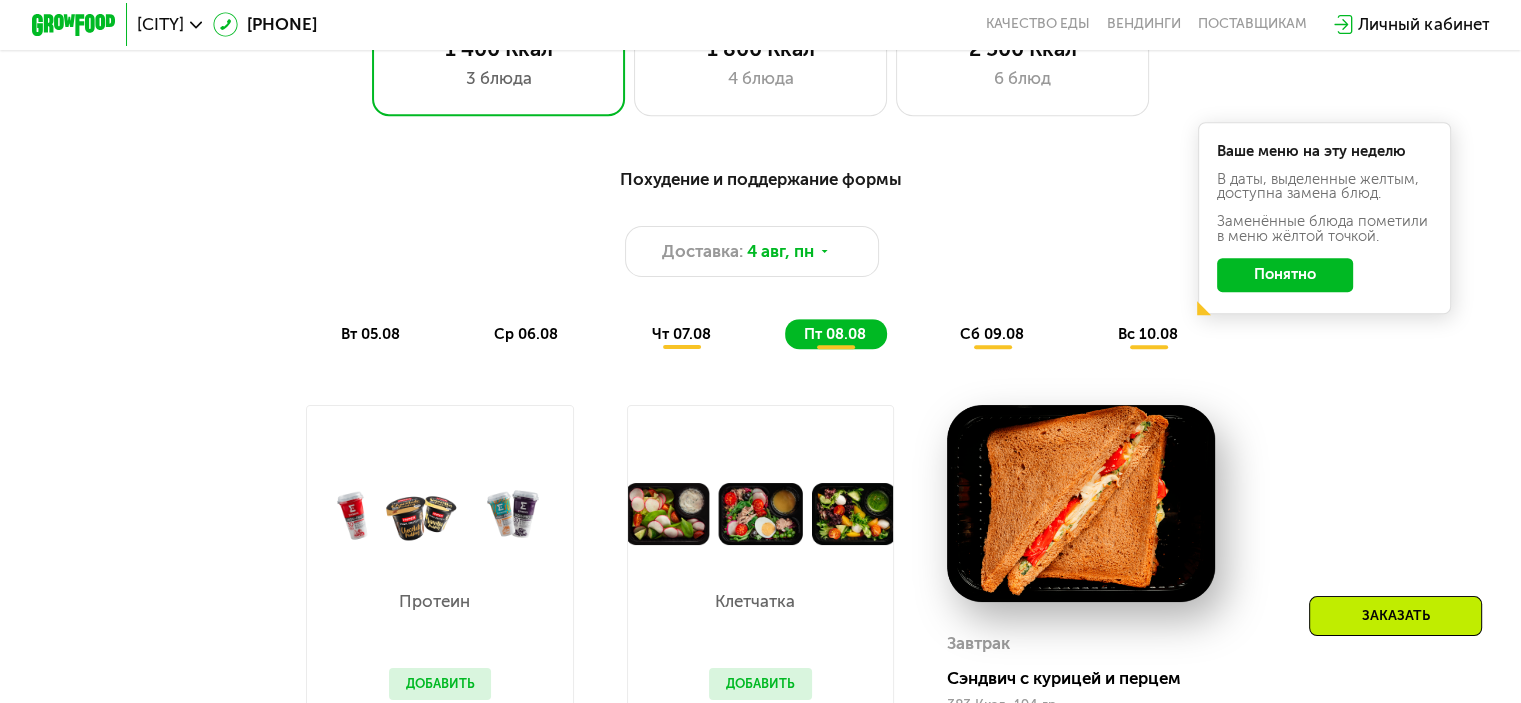 click on "чт 07.08" 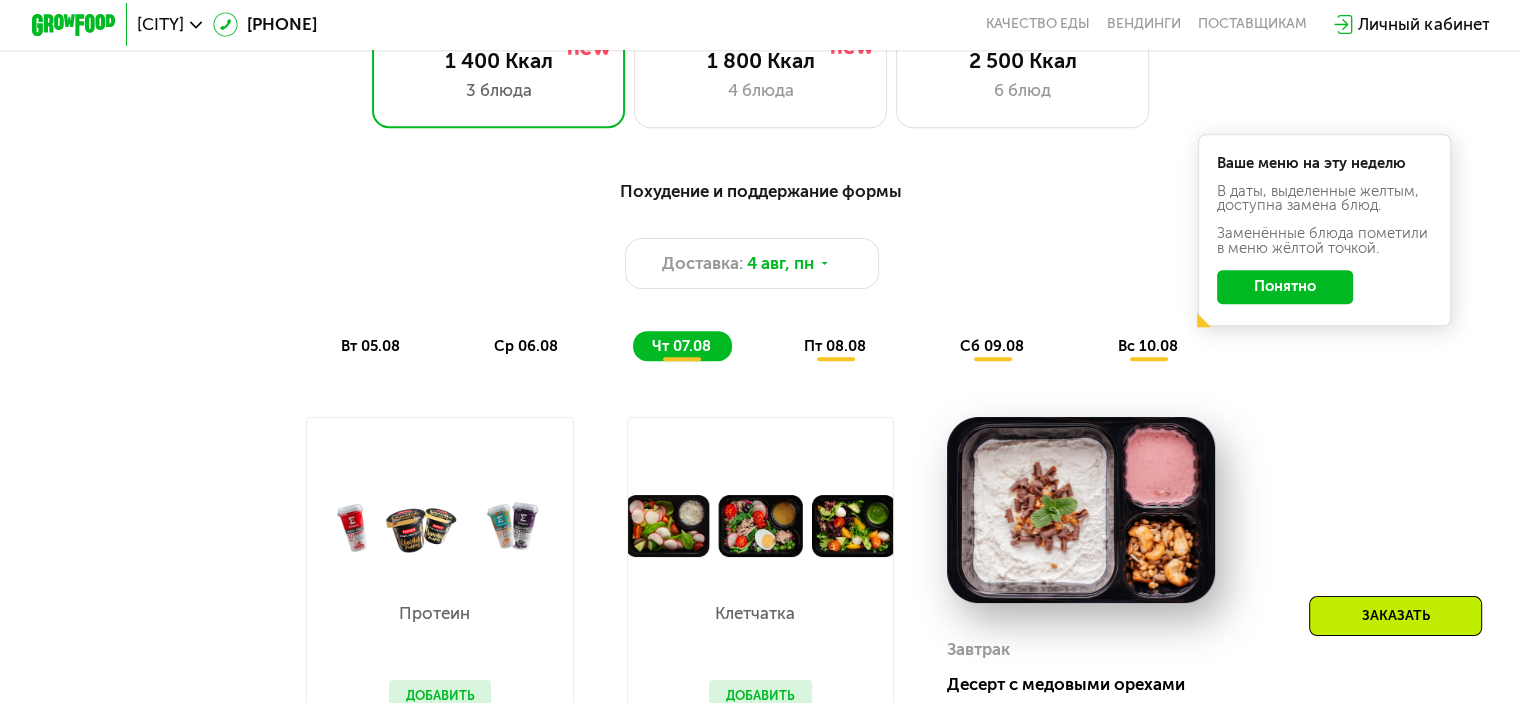 scroll, scrollTop: 900, scrollLeft: 0, axis: vertical 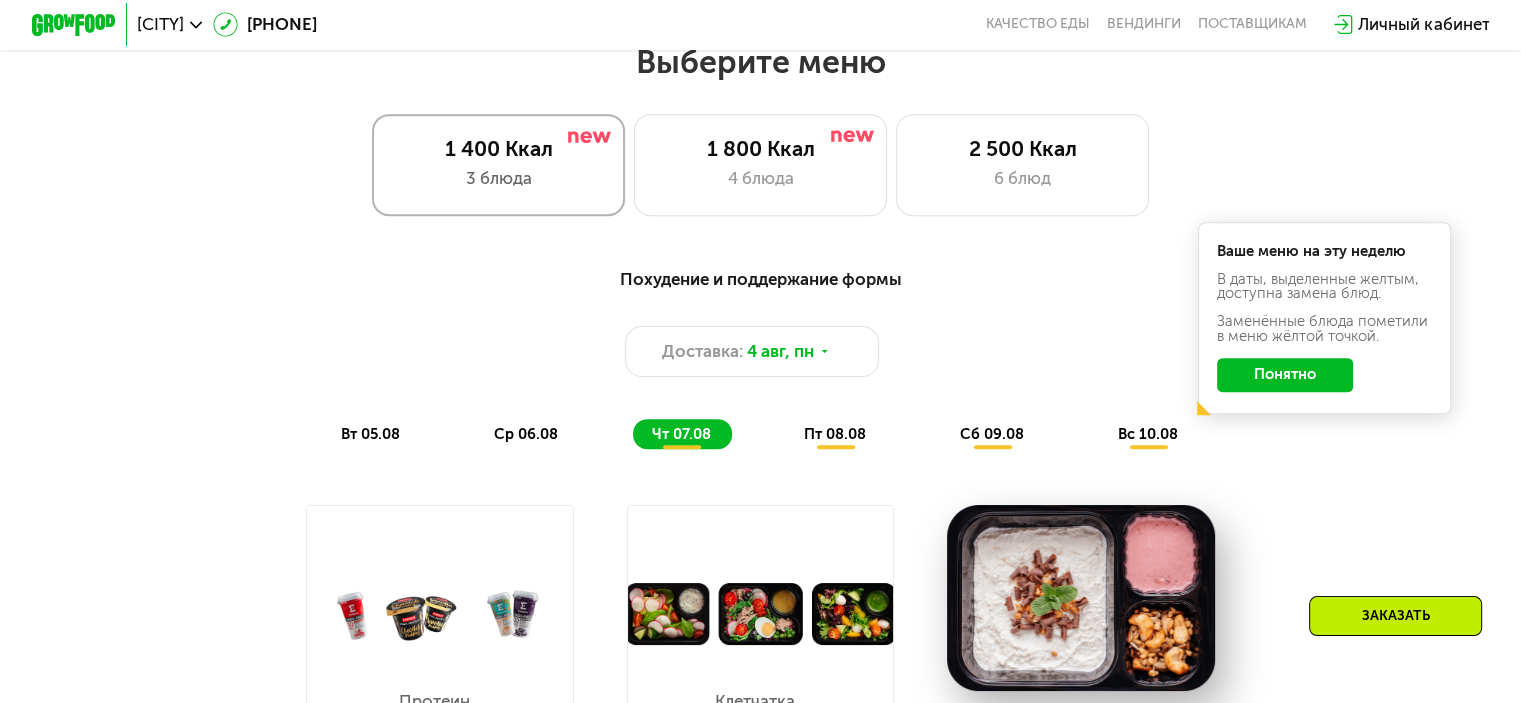 click on "3 блюда" at bounding box center (498, 178) 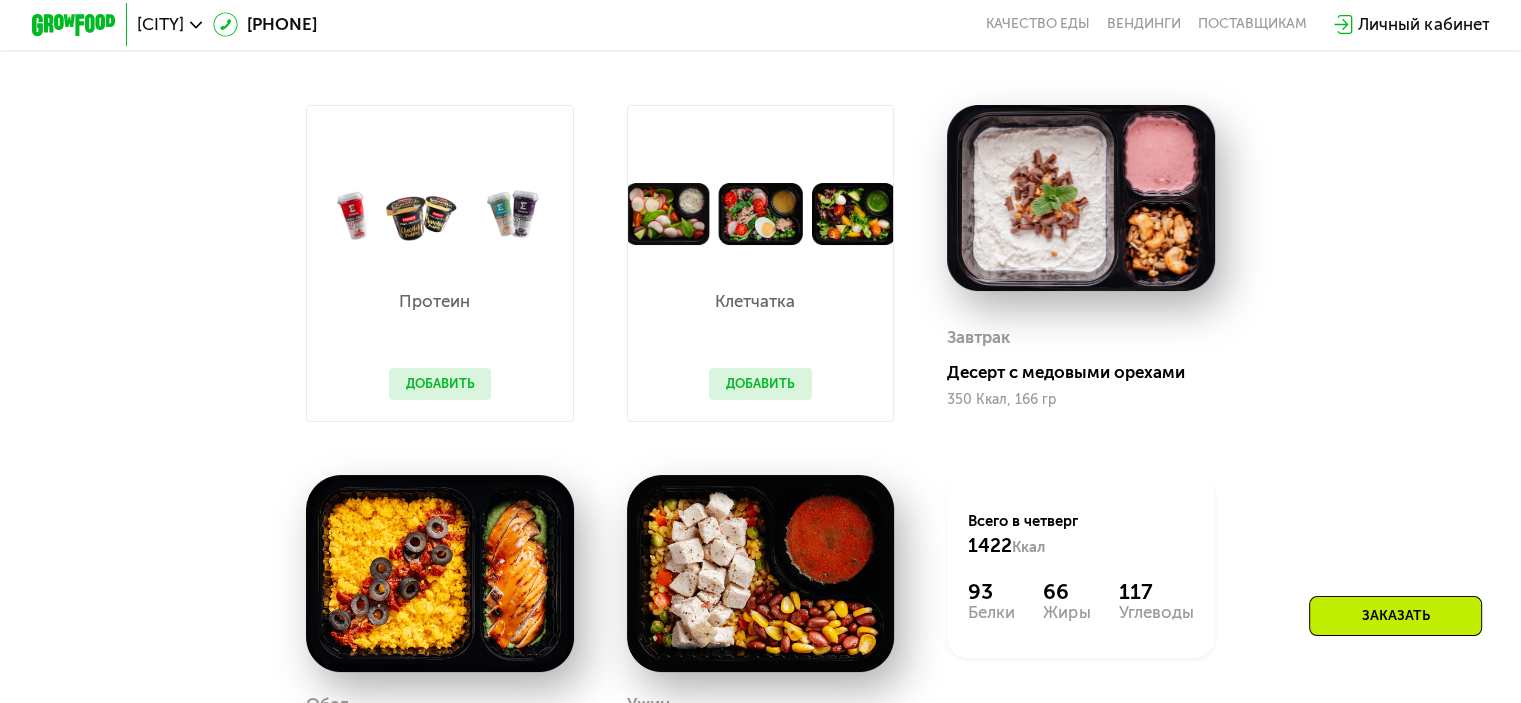 scroll, scrollTop: 1600, scrollLeft: 0, axis: vertical 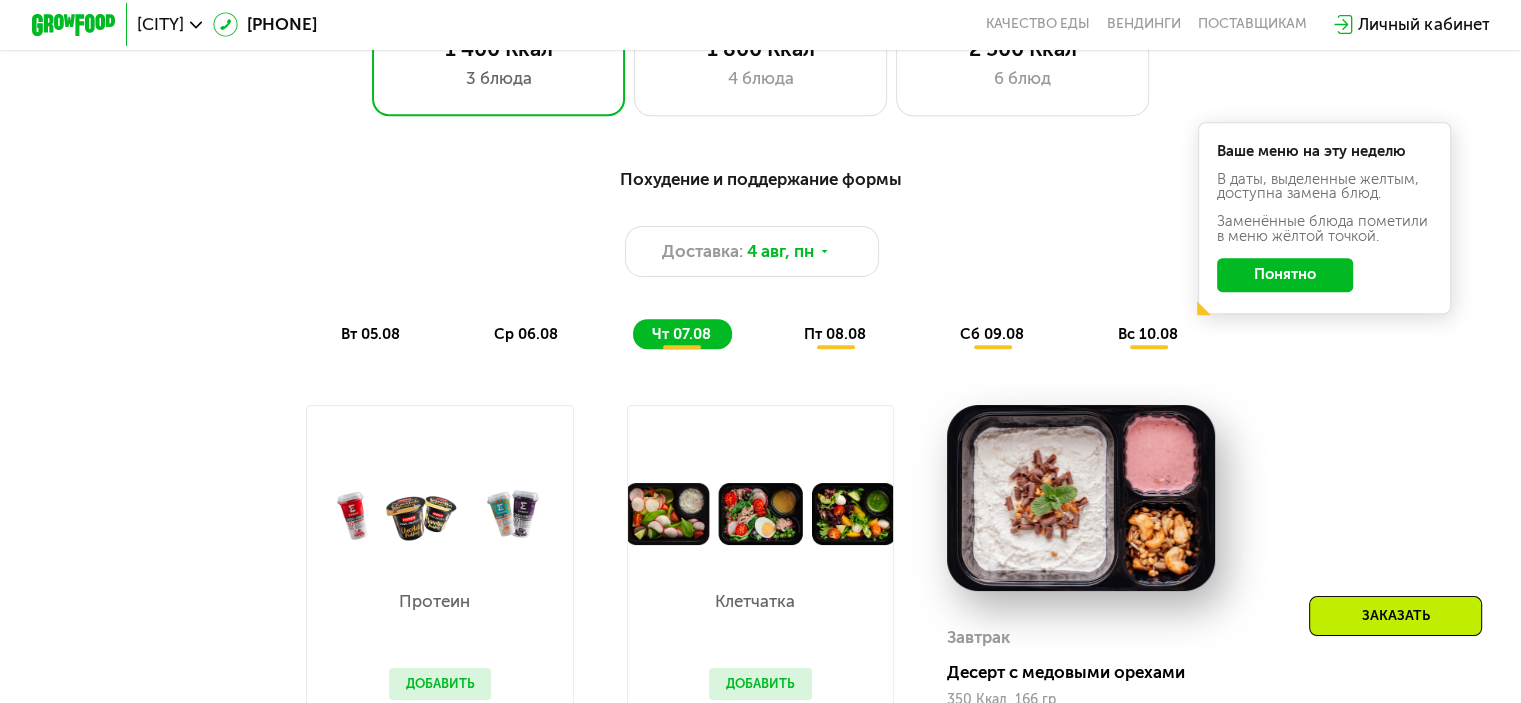 click on "вт 05.08" at bounding box center [370, 334] 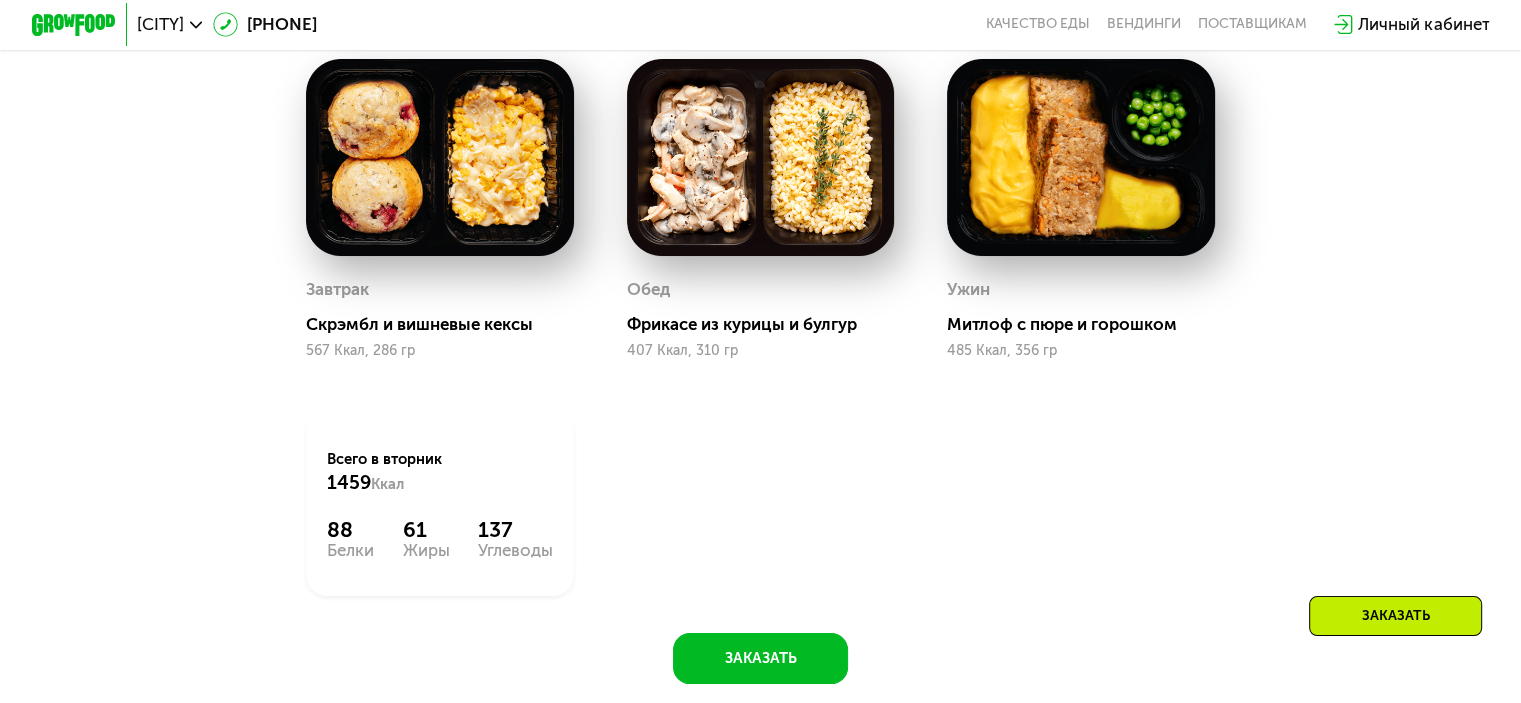 scroll, scrollTop: 1200, scrollLeft: 0, axis: vertical 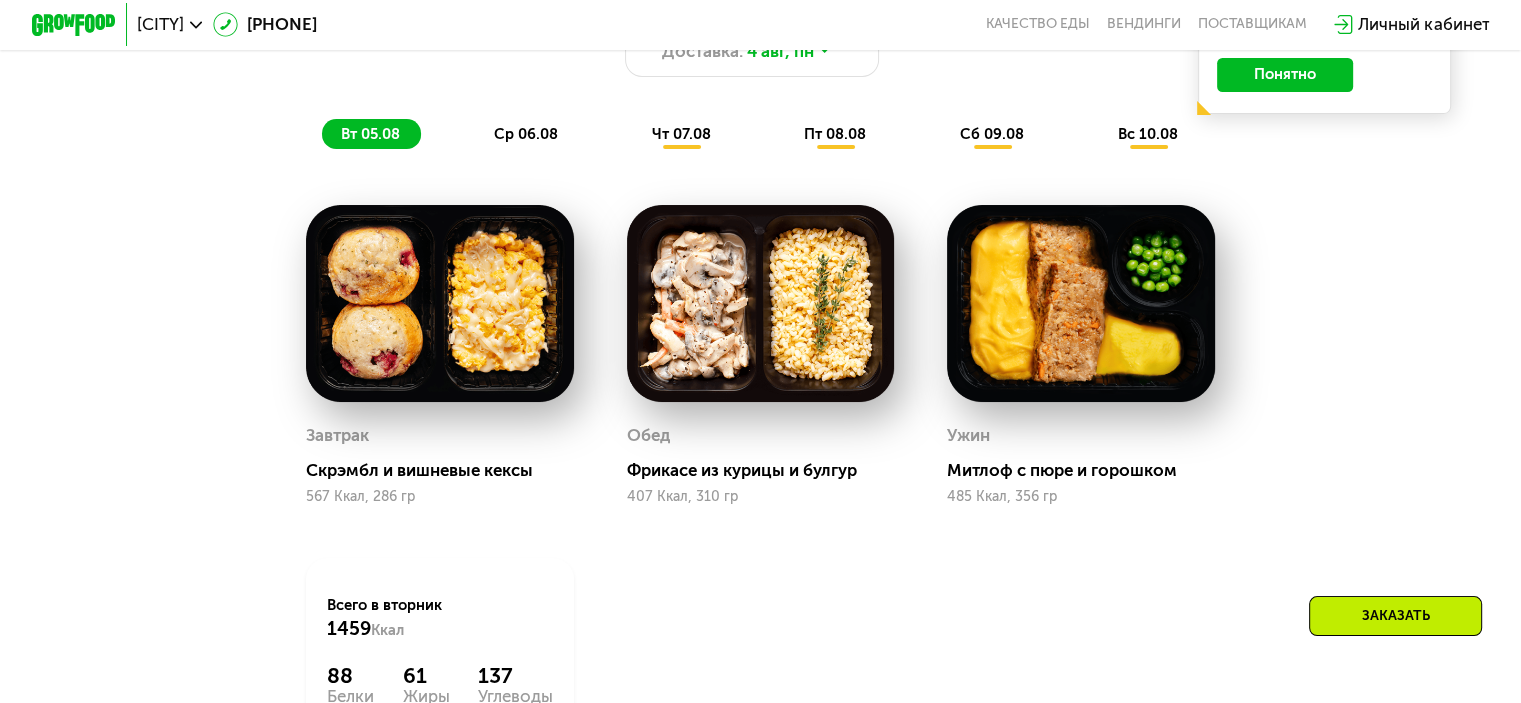 click on "ср 06.08" at bounding box center [526, 134] 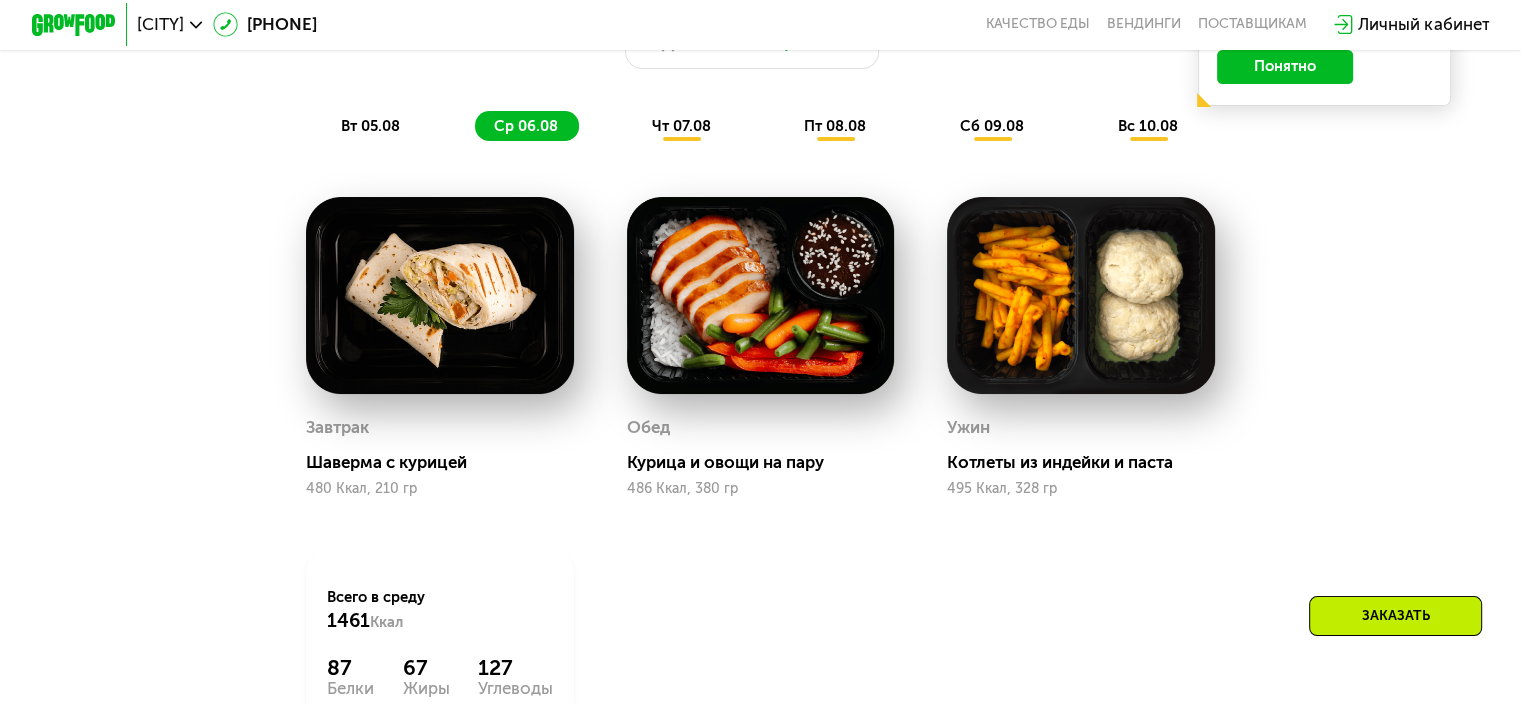 scroll, scrollTop: 1200, scrollLeft: 0, axis: vertical 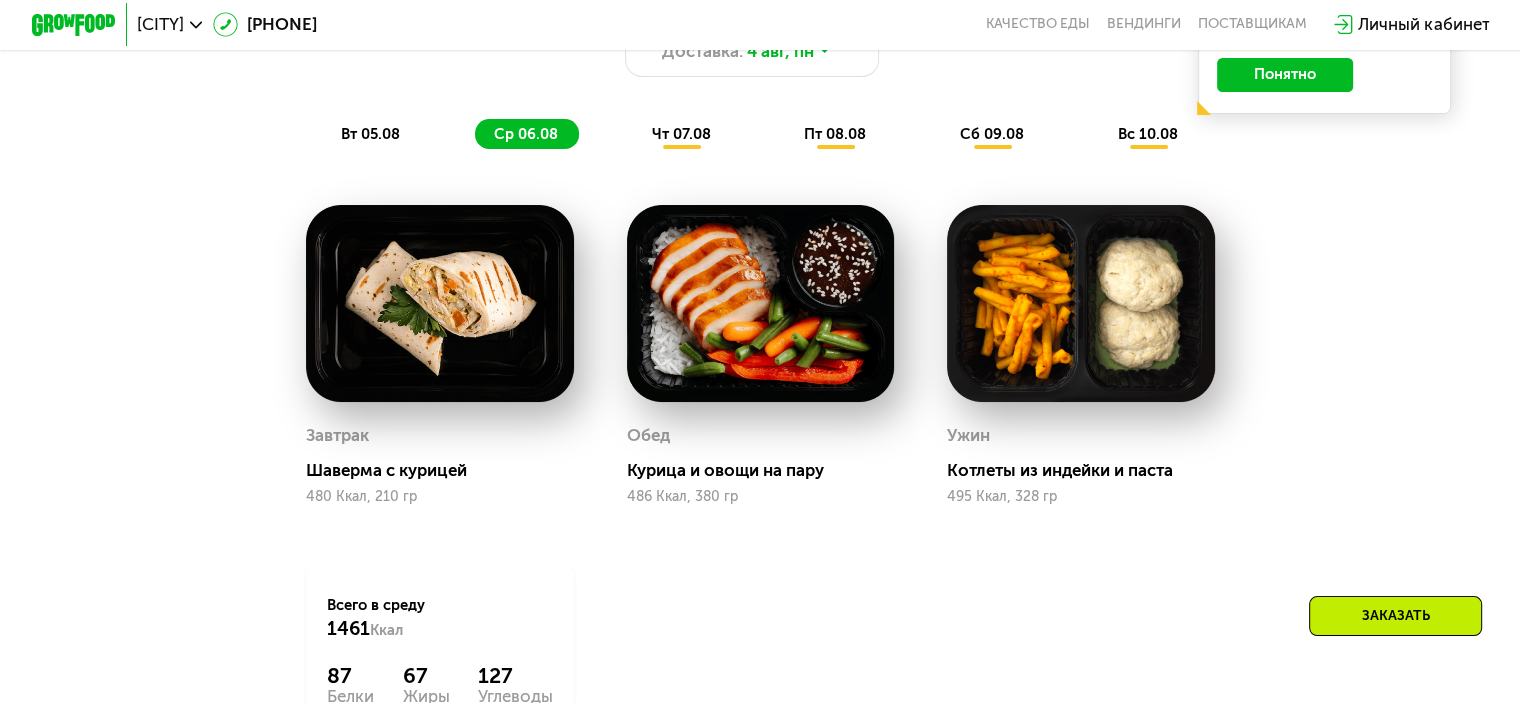 click on "чт 07.08" 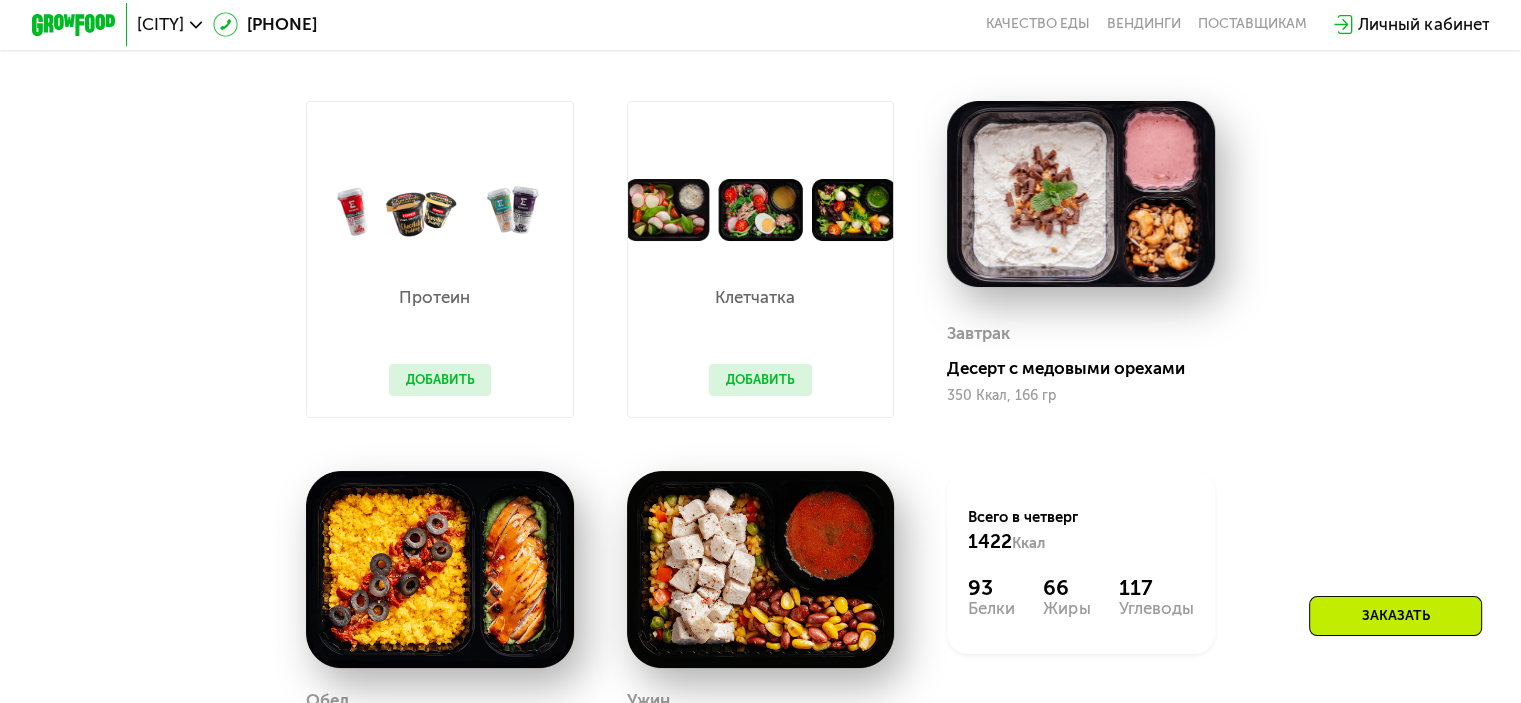 scroll, scrollTop: 1300, scrollLeft: 0, axis: vertical 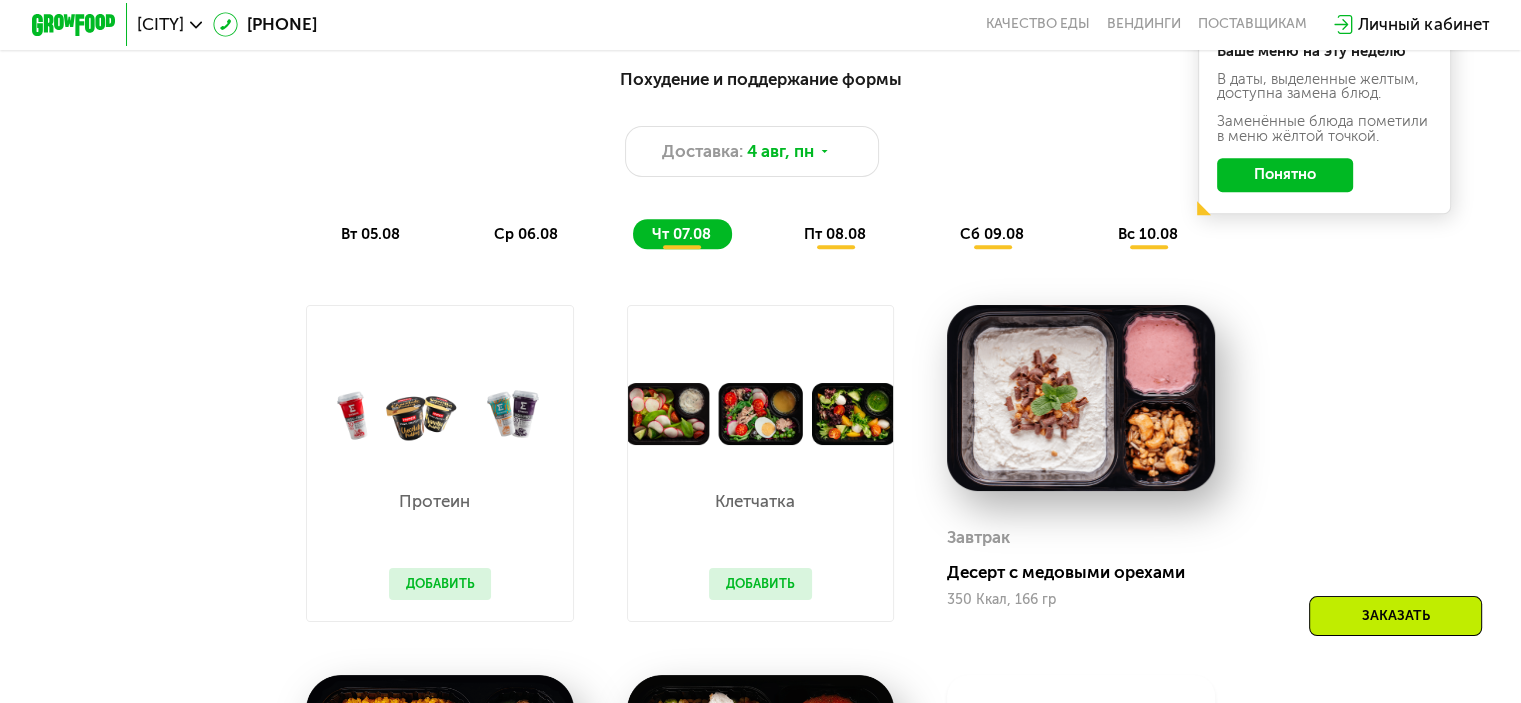 click on "пт 08.08" 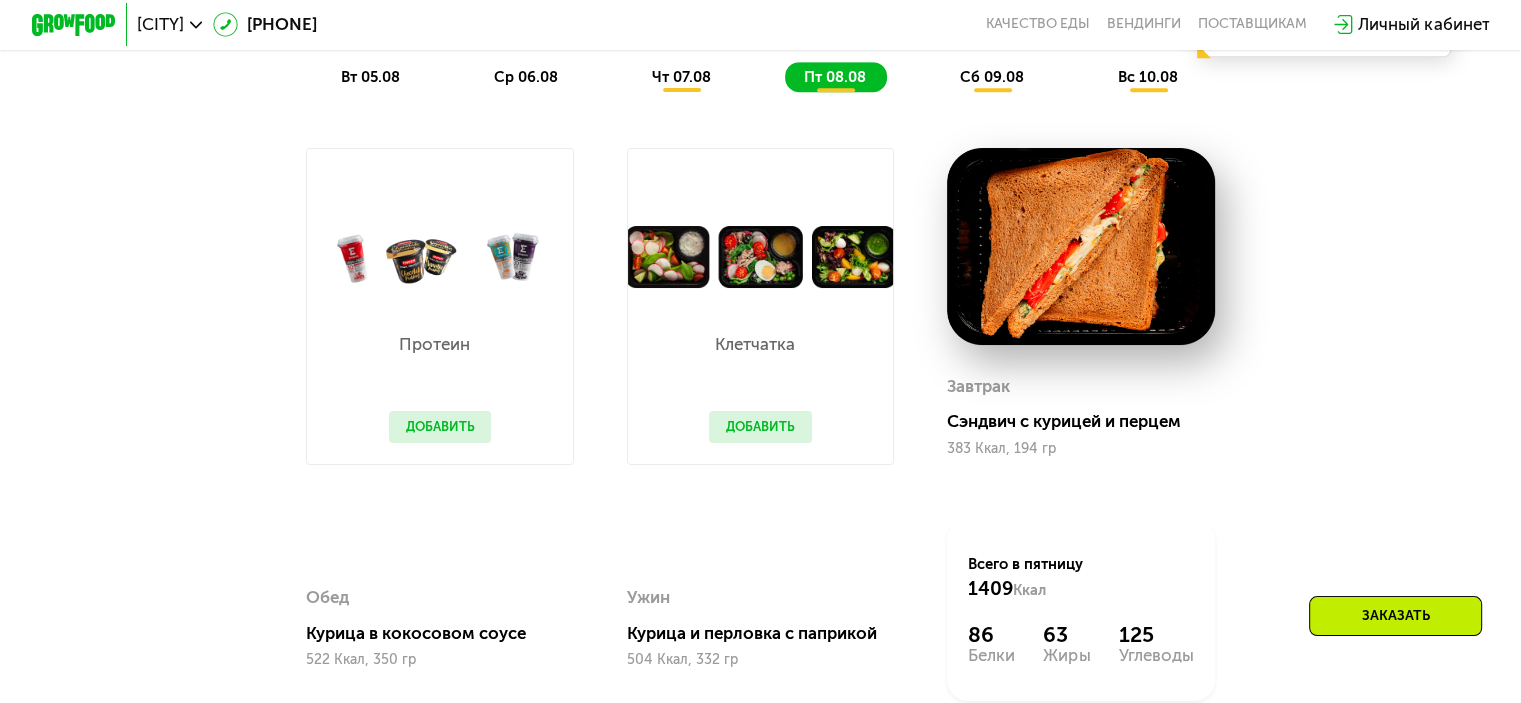 scroll, scrollTop: 1200, scrollLeft: 0, axis: vertical 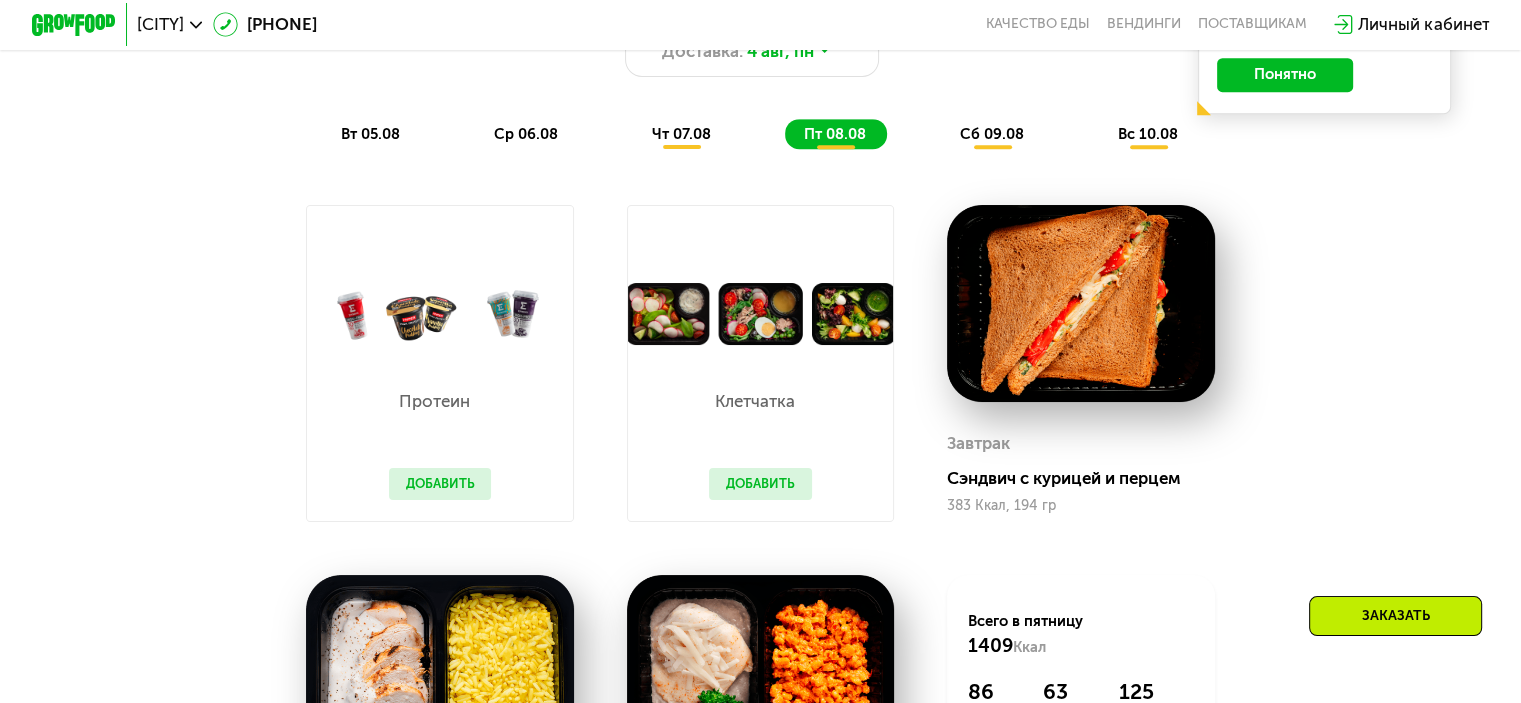 click on "Похудение и поддержание формы Доставка: 4 авг, пн вт 05.08 ср 06.08 чт 07.08 пт 08.08 сб 09.08 вс 10.08" at bounding box center (760, 57) 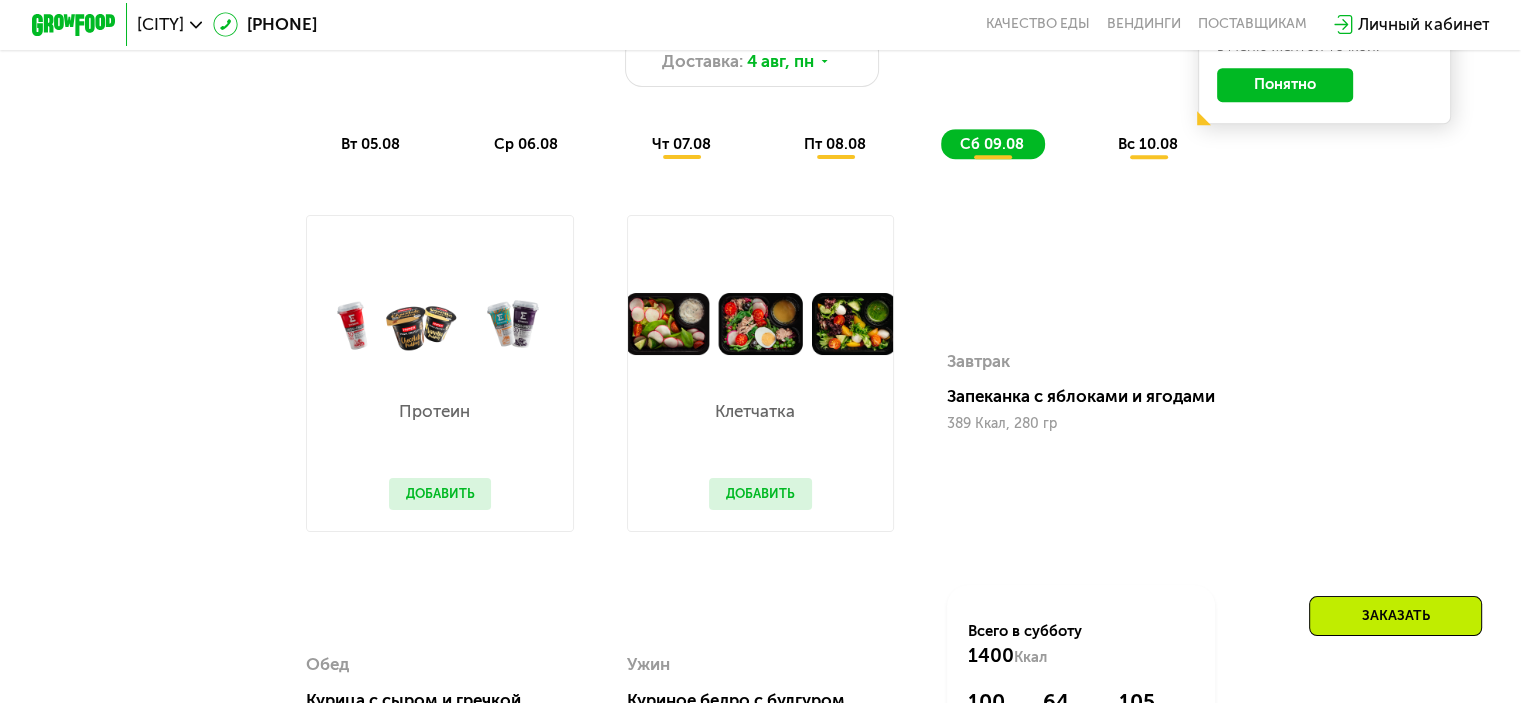 scroll, scrollTop: 1100, scrollLeft: 0, axis: vertical 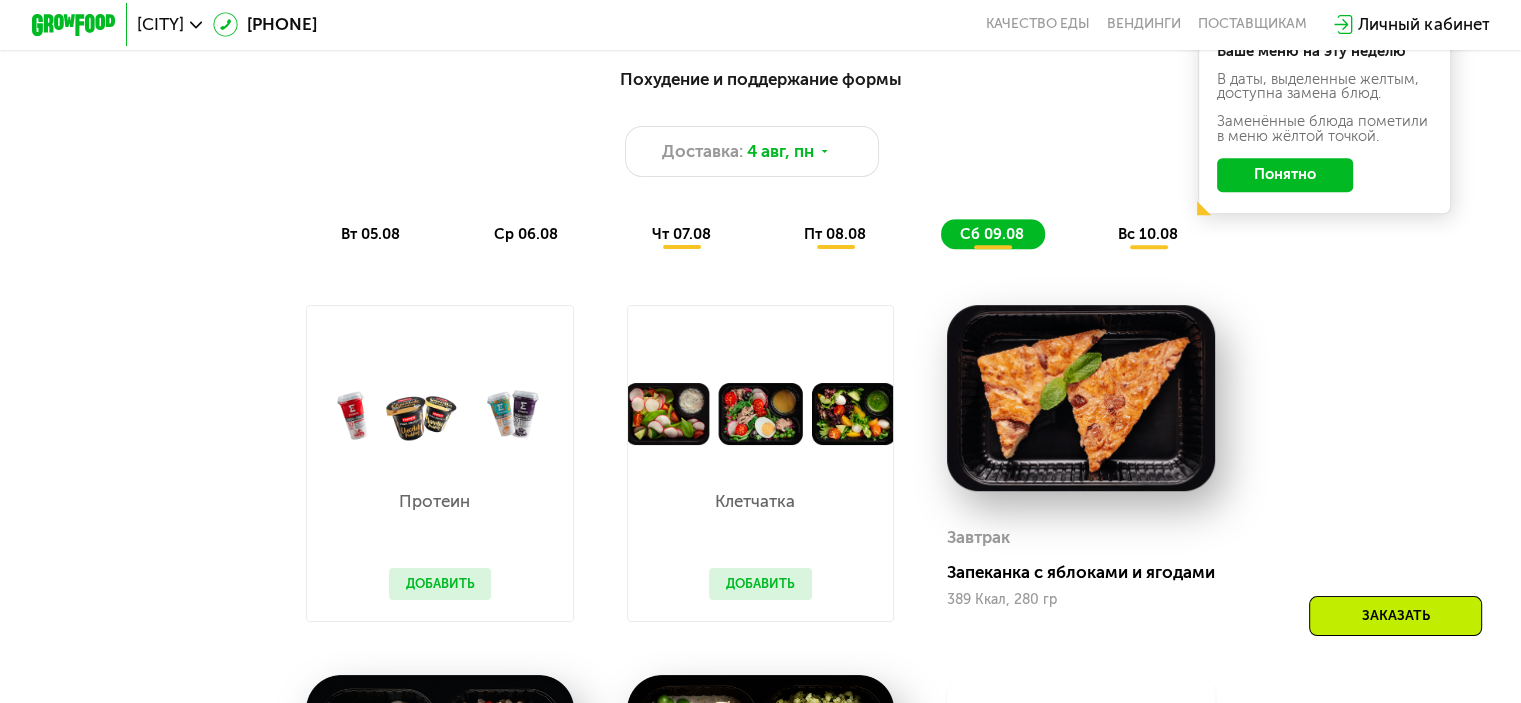 click on "вс 10.08" 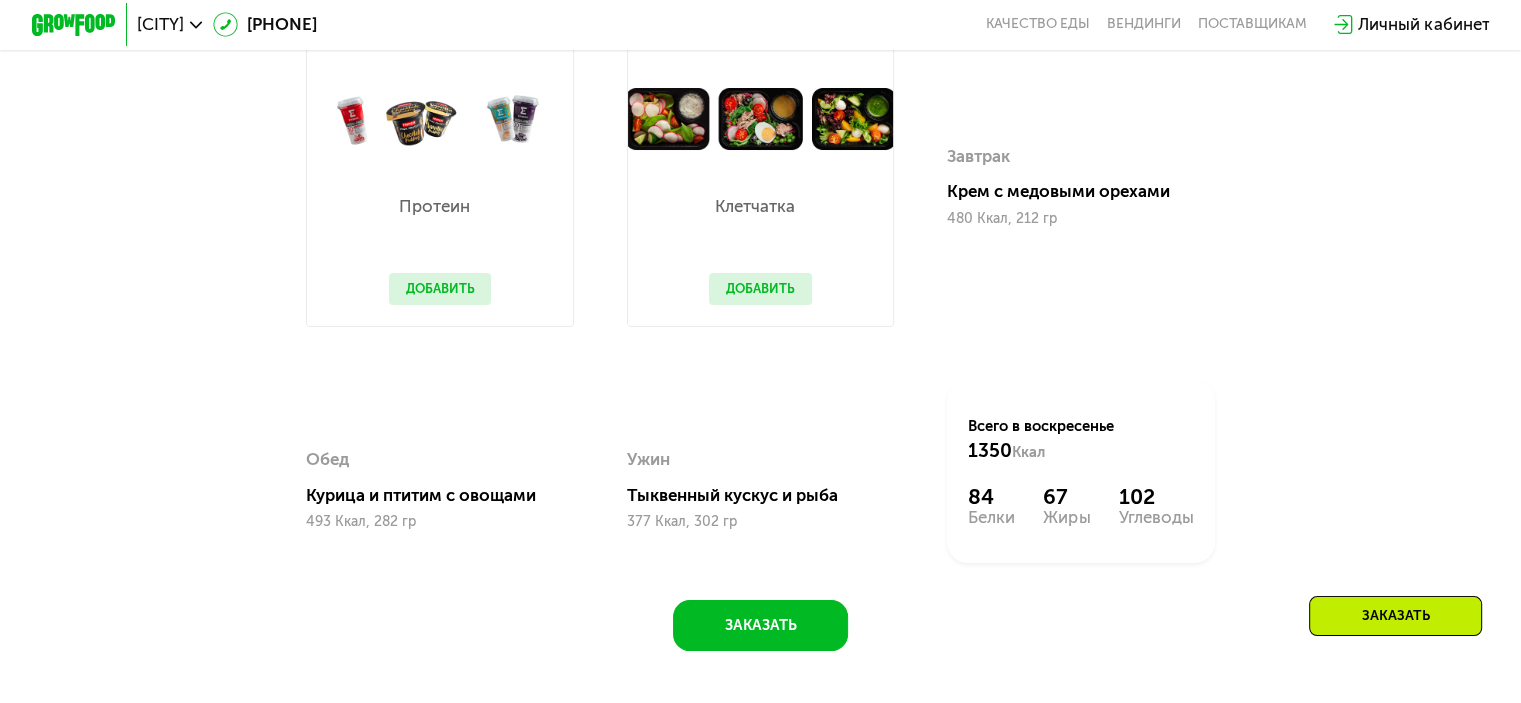 scroll, scrollTop: 1400, scrollLeft: 0, axis: vertical 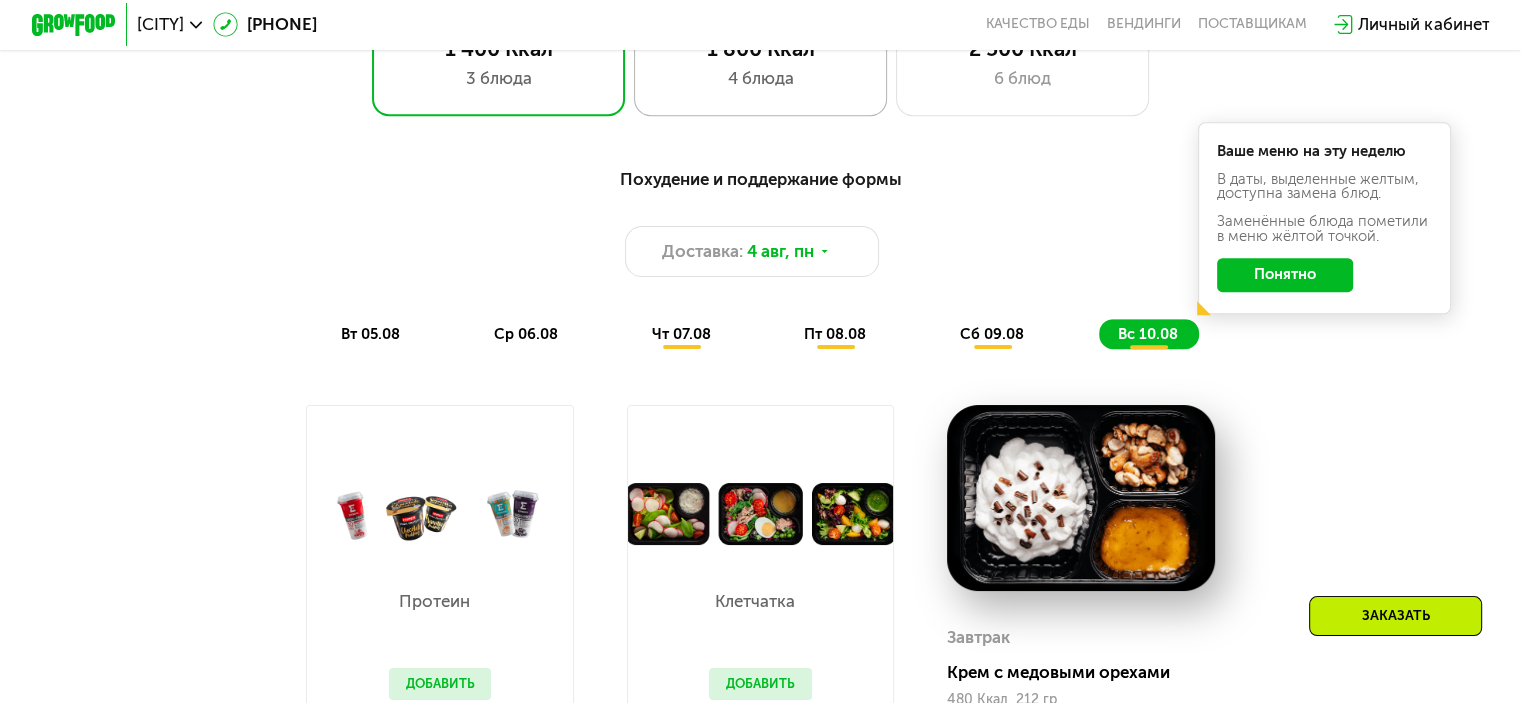 click on "1 800 Ккал" at bounding box center (760, 48) 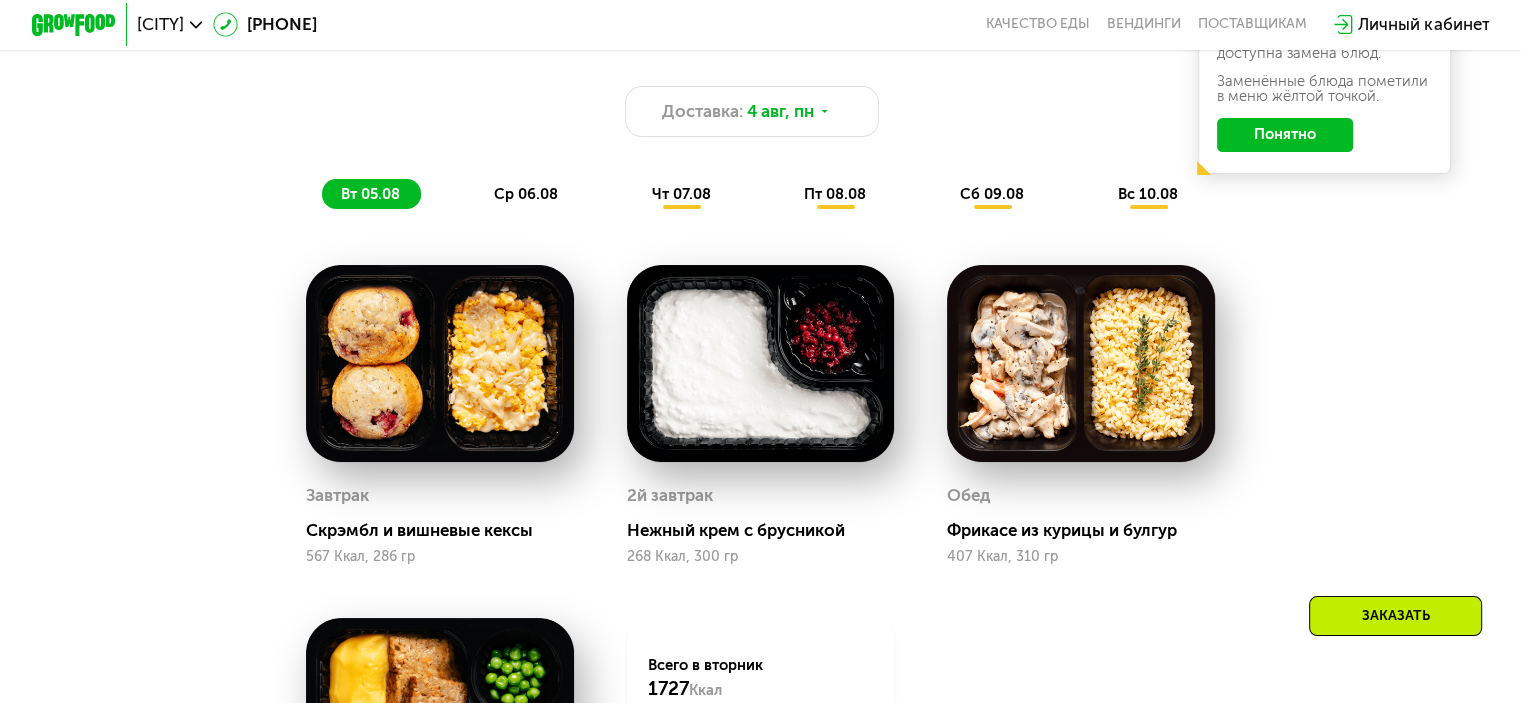 scroll, scrollTop: 1100, scrollLeft: 0, axis: vertical 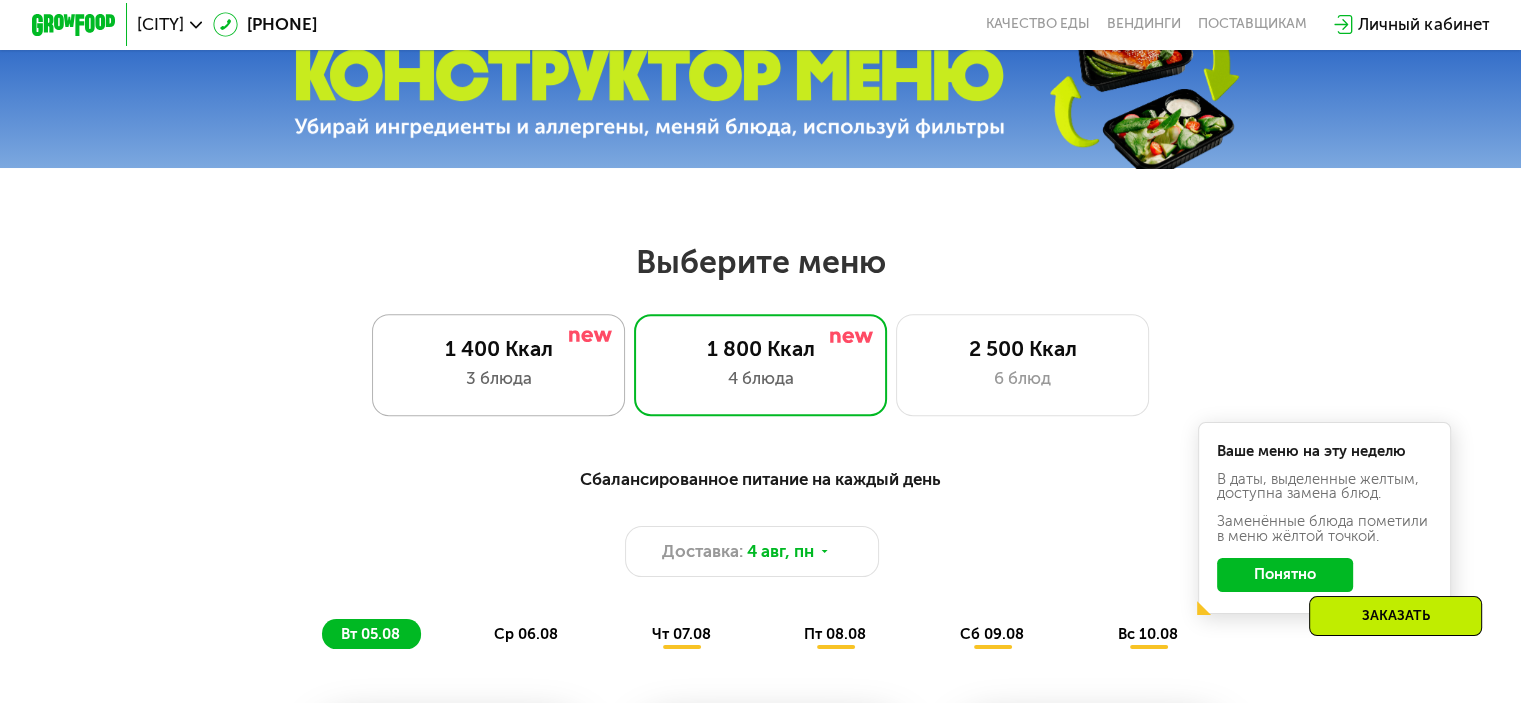 click on "3 блюда" at bounding box center [498, 378] 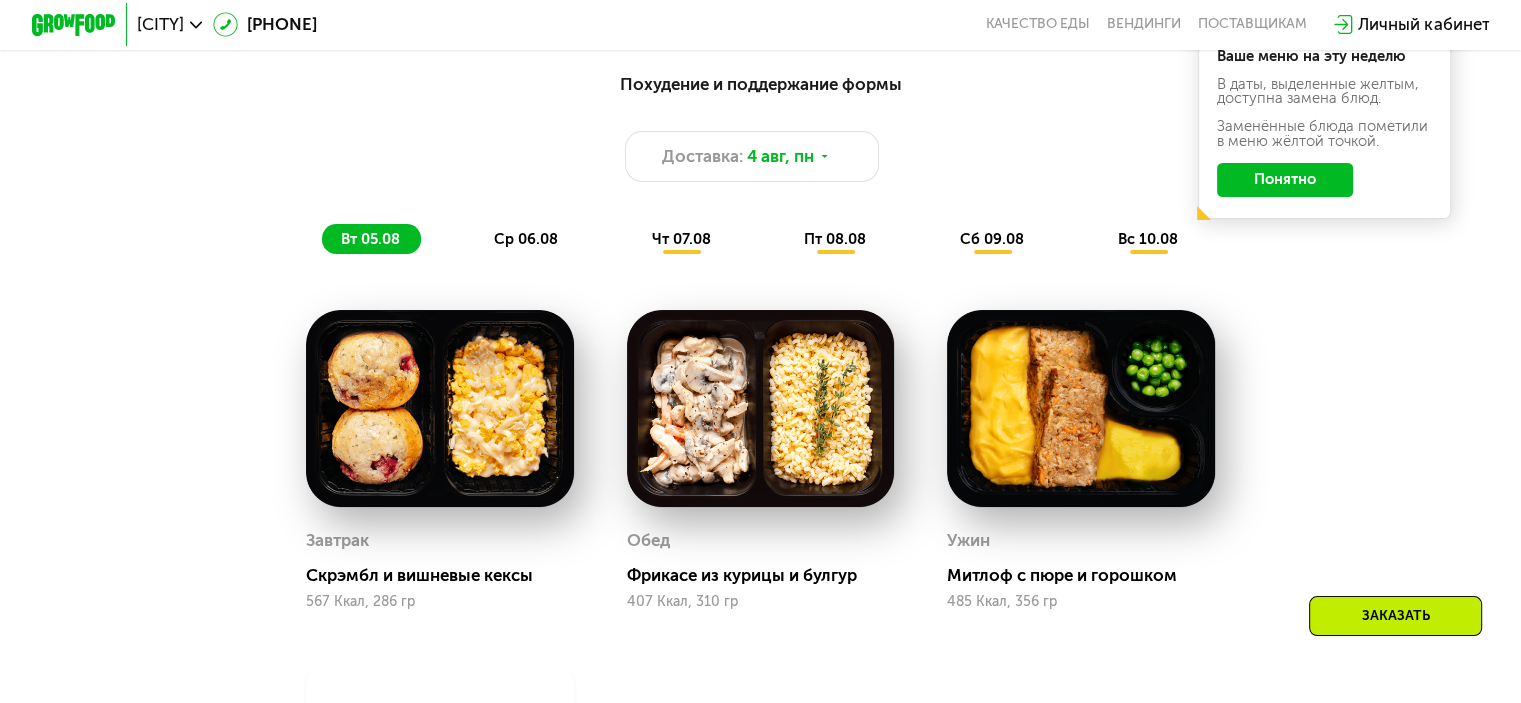 scroll, scrollTop: 1100, scrollLeft: 0, axis: vertical 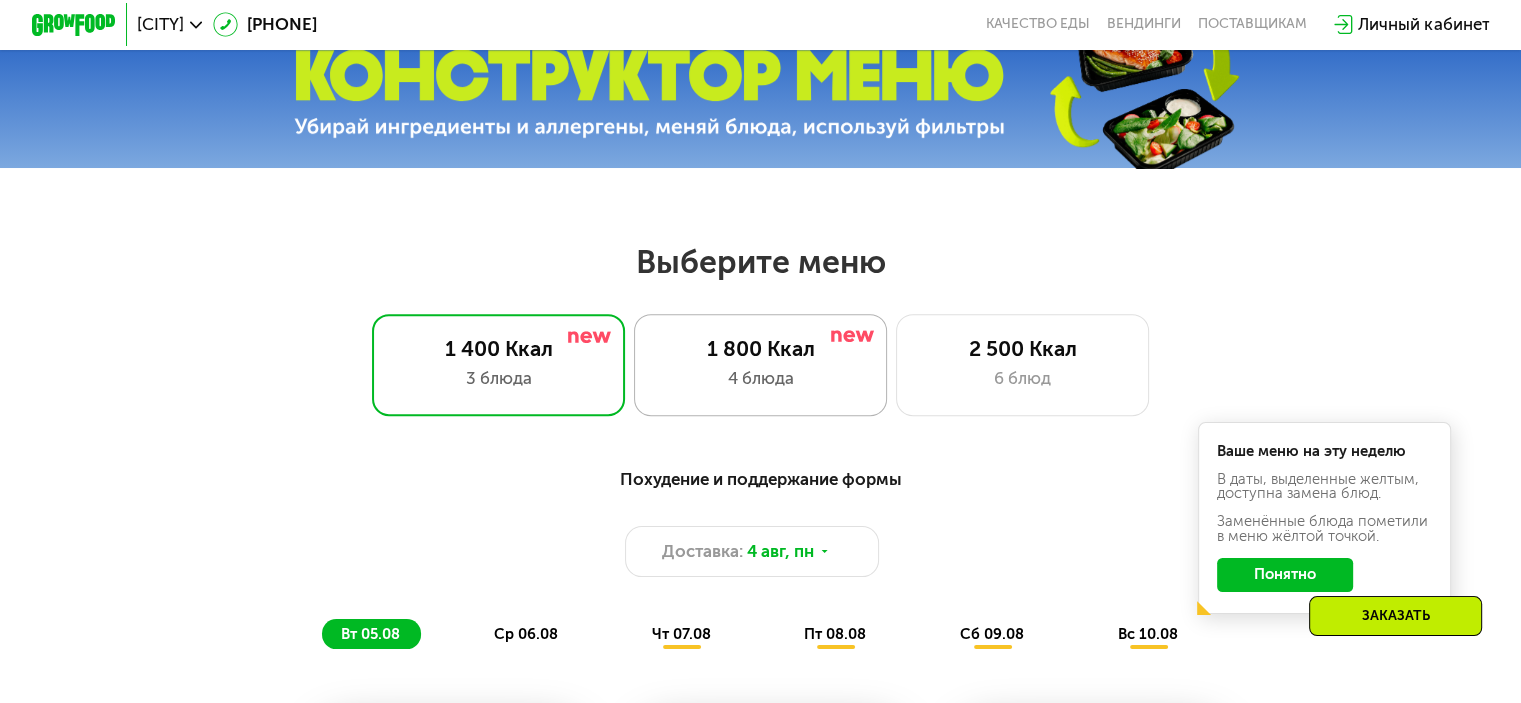 click on "4 блюда" at bounding box center [760, 378] 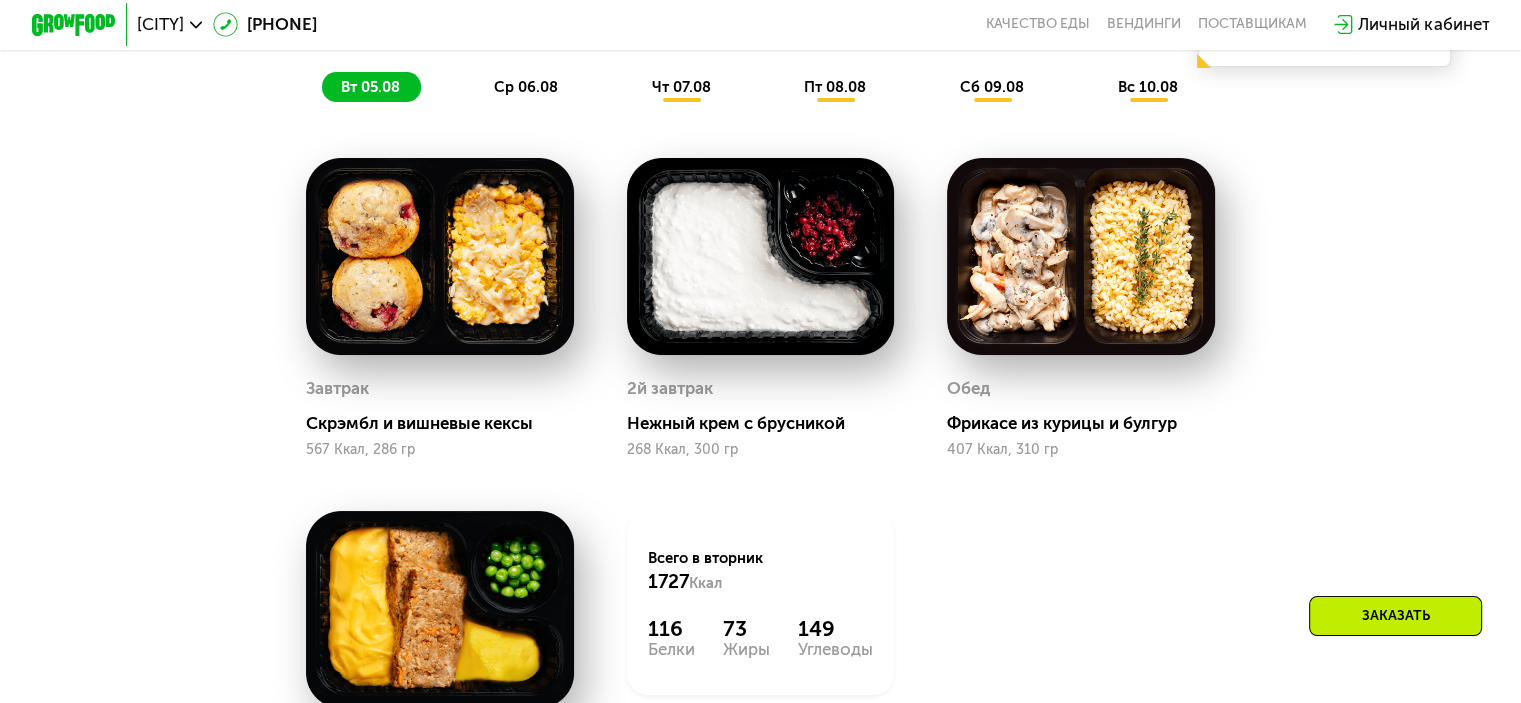 scroll, scrollTop: 1100, scrollLeft: 0, axis: vertical 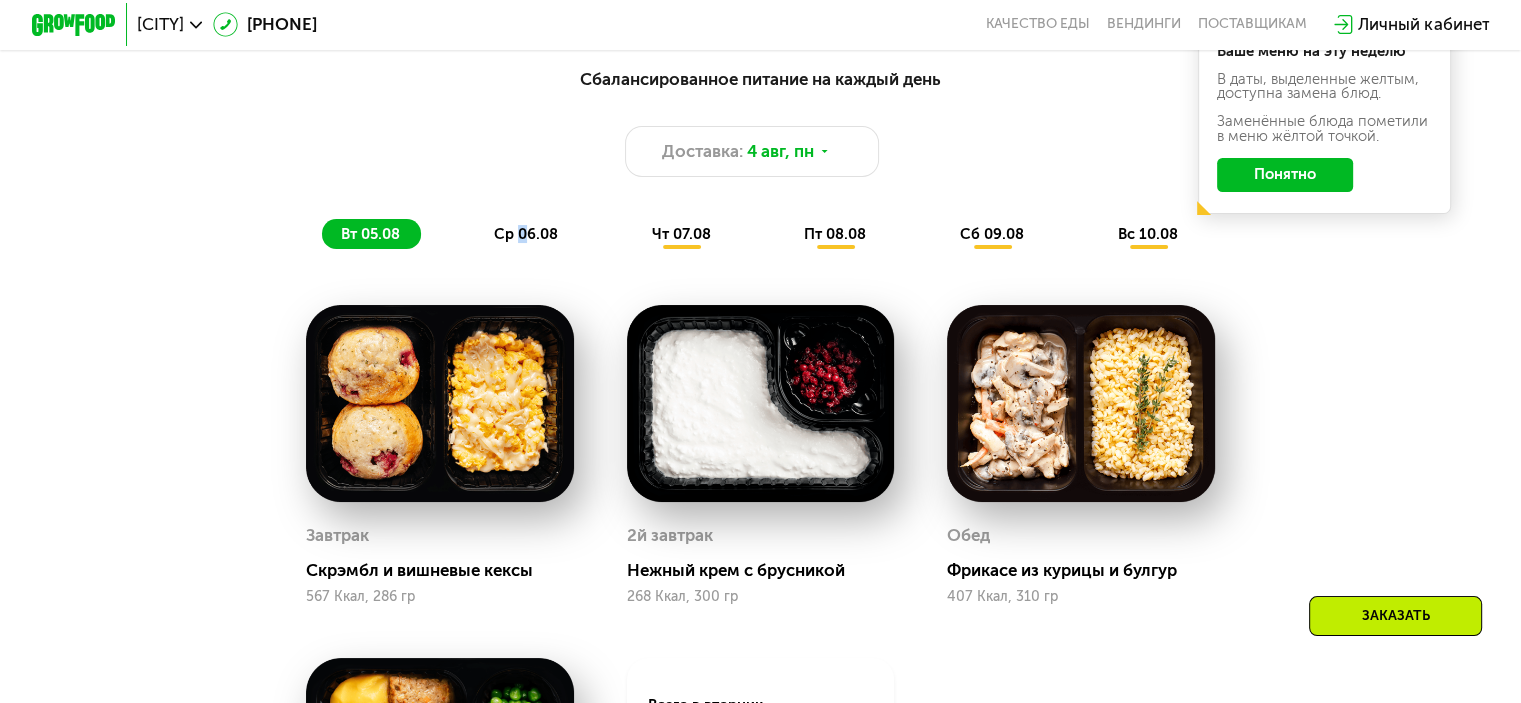 drag, startPoint x: 511, startPoint y: 236, endPoint x: 521, endPoint y: 238, distance: 10.198039 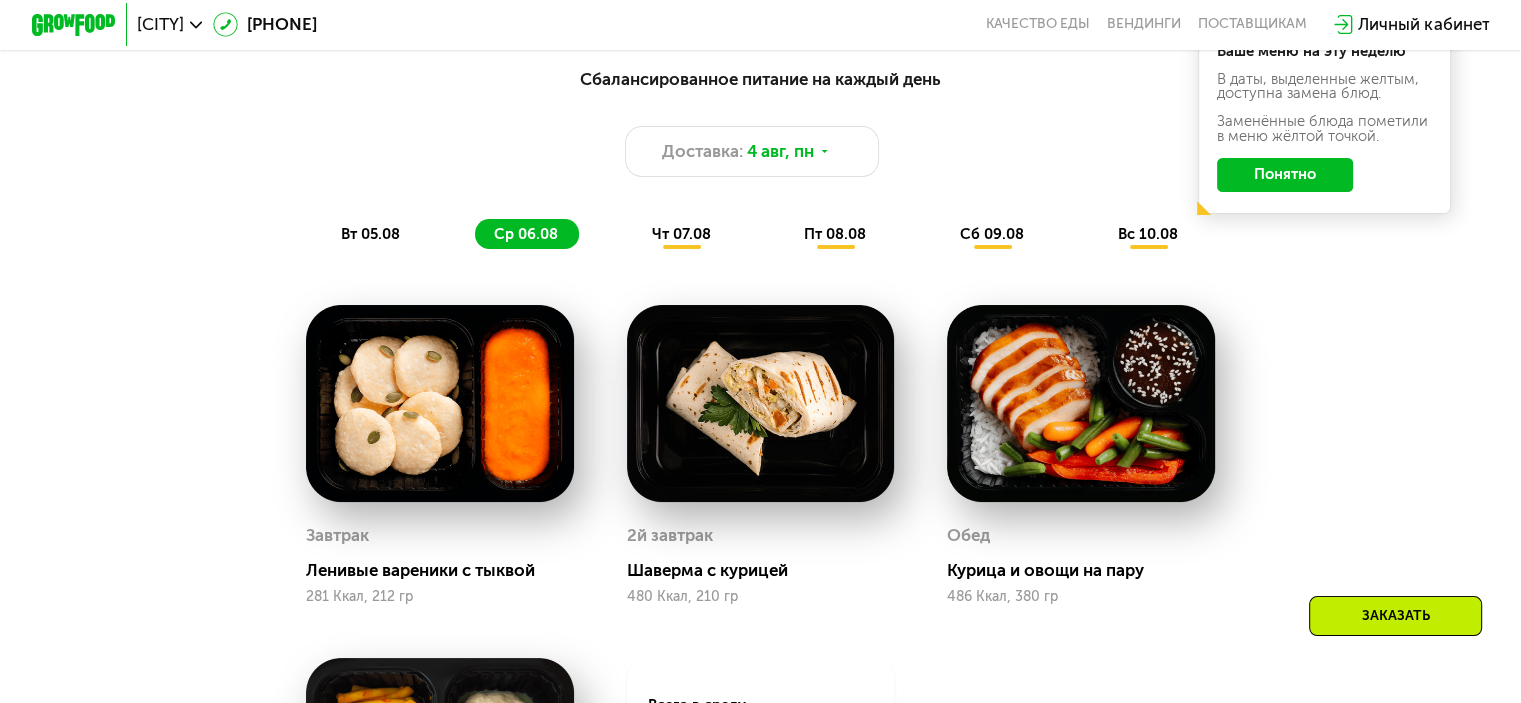 click on "Сбалансированное питание на каждый день Доставка: 4 авг, пн вт 05.08 ср 06.08 чт 07.08 пт 08.08 сб 09.08 вс 10.08 Ваше меню на эту неделю В даты, выделенные желтым, доступна замена блюд. Заменённые блюда пометили в меню жёлтой точкой.  Понятно" at bounding box center [761, 158] 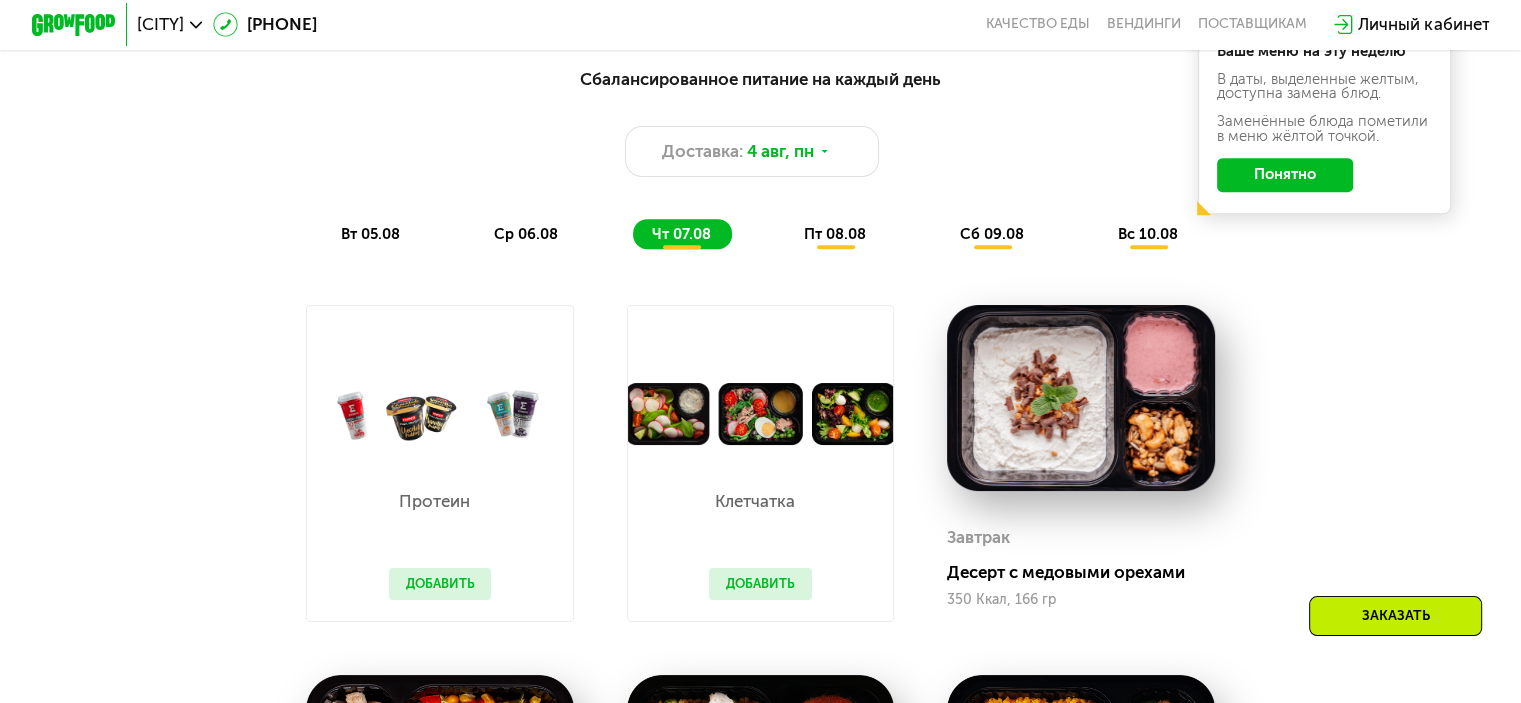 click on "пт 08.08" at bounding box center [835, 234] 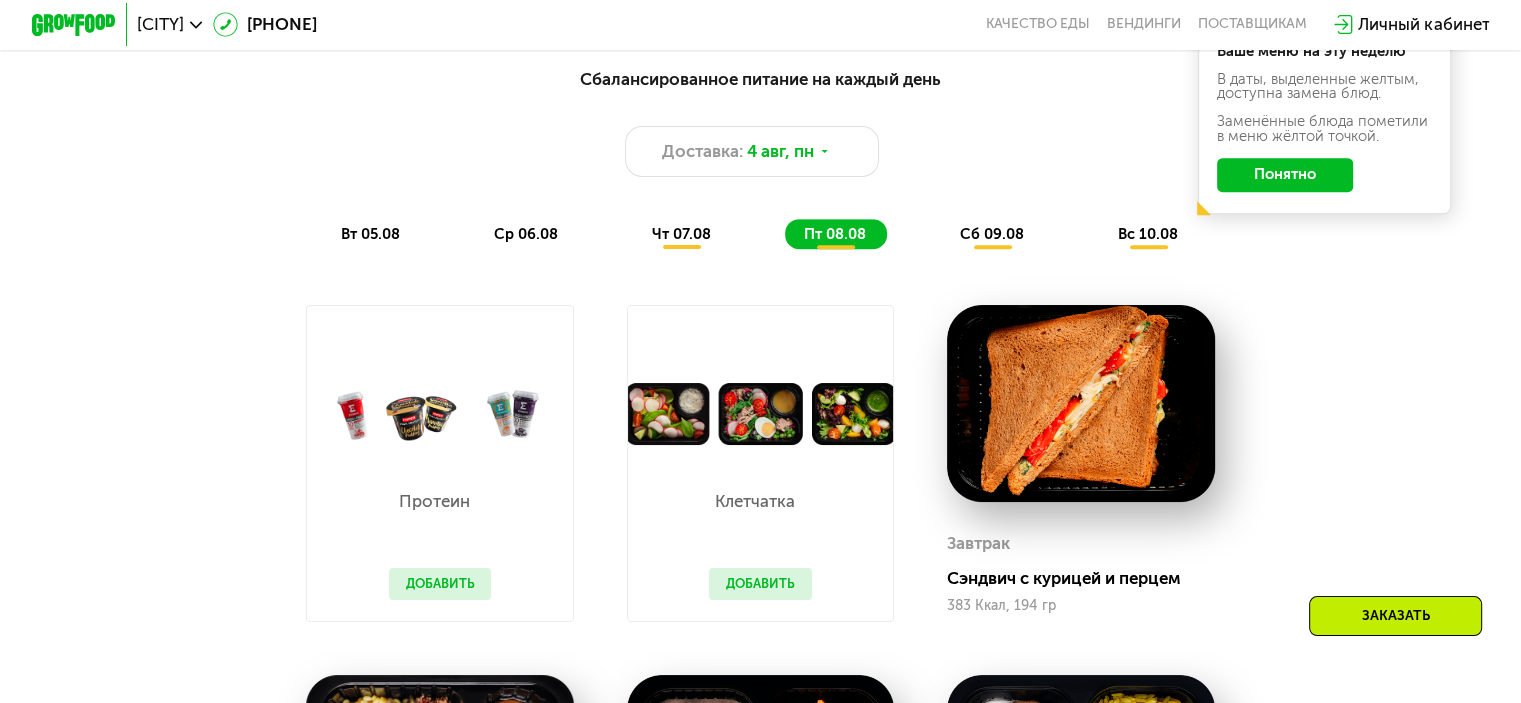 click on "Сбалансированное питание на каждый день Доставка: 4 авг, пн вт 05.08 ср 06.08 чт 07.08 пт 08.08 сб 09.08 вс 10.08 Ваше меню на эту неделю В даты, выделенные желтым, доступна замена блюд. Заменённые блюда пометили в меню жёлтой точкой.  Понятно" at bounding box center [761, 158] 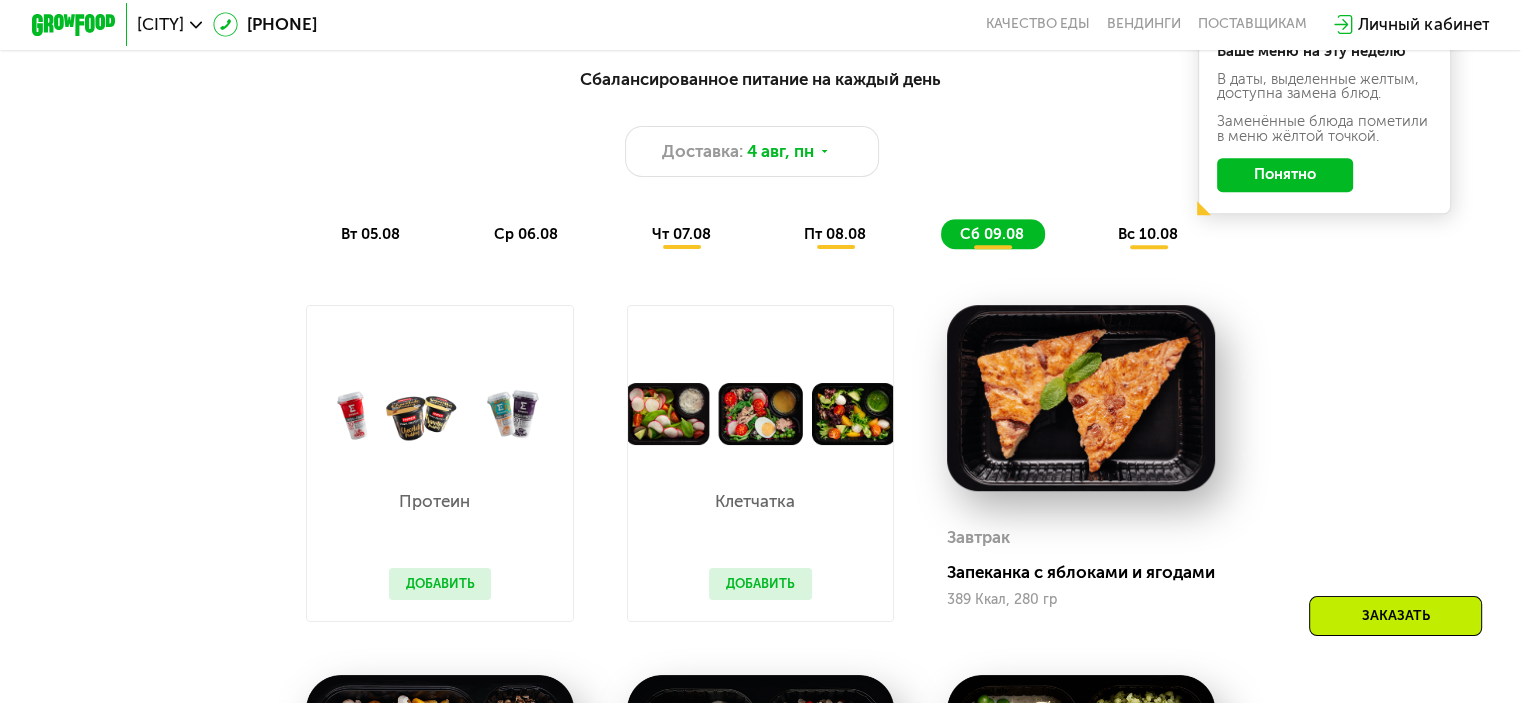 click on "вс 10.08" at bounding box center (1148, 234) 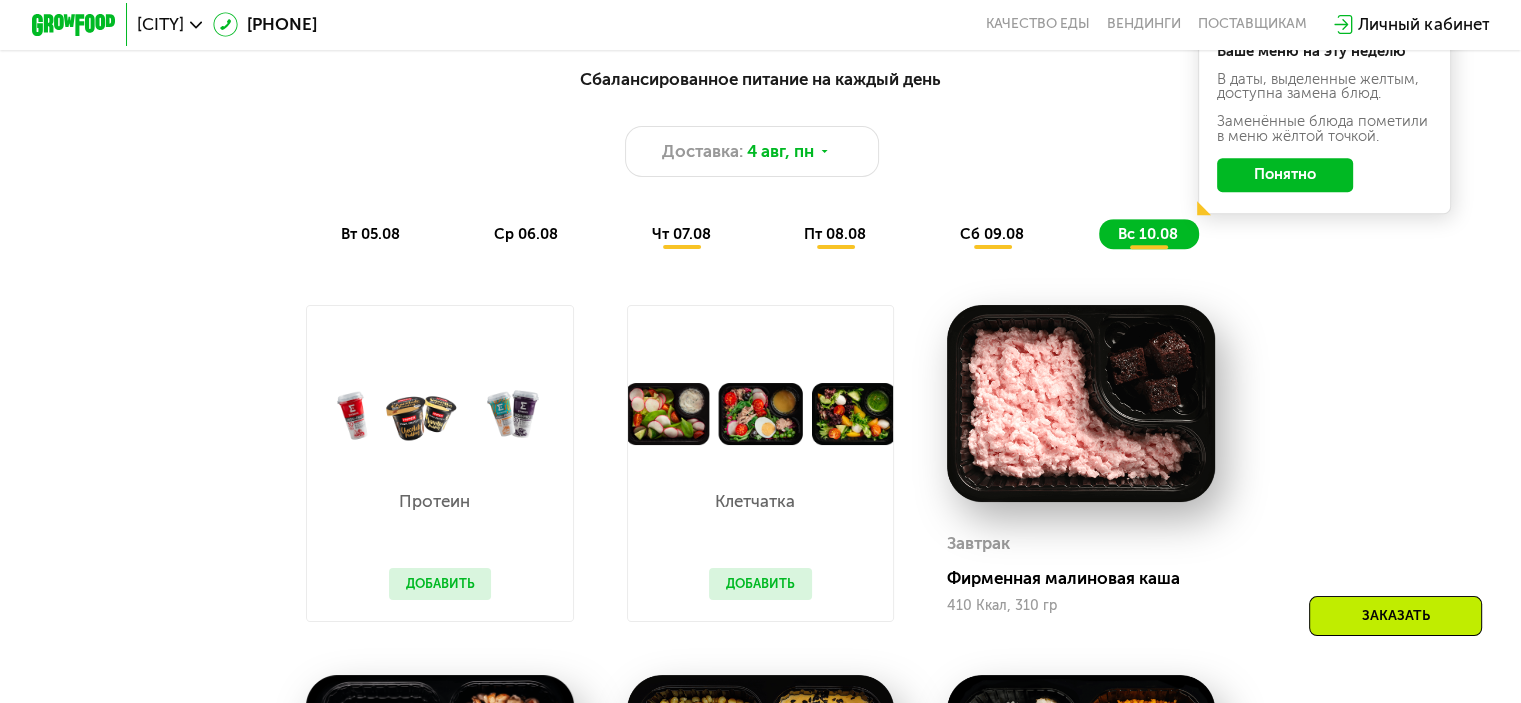 click on "сб 09.08" at bounding box center [992, 234] 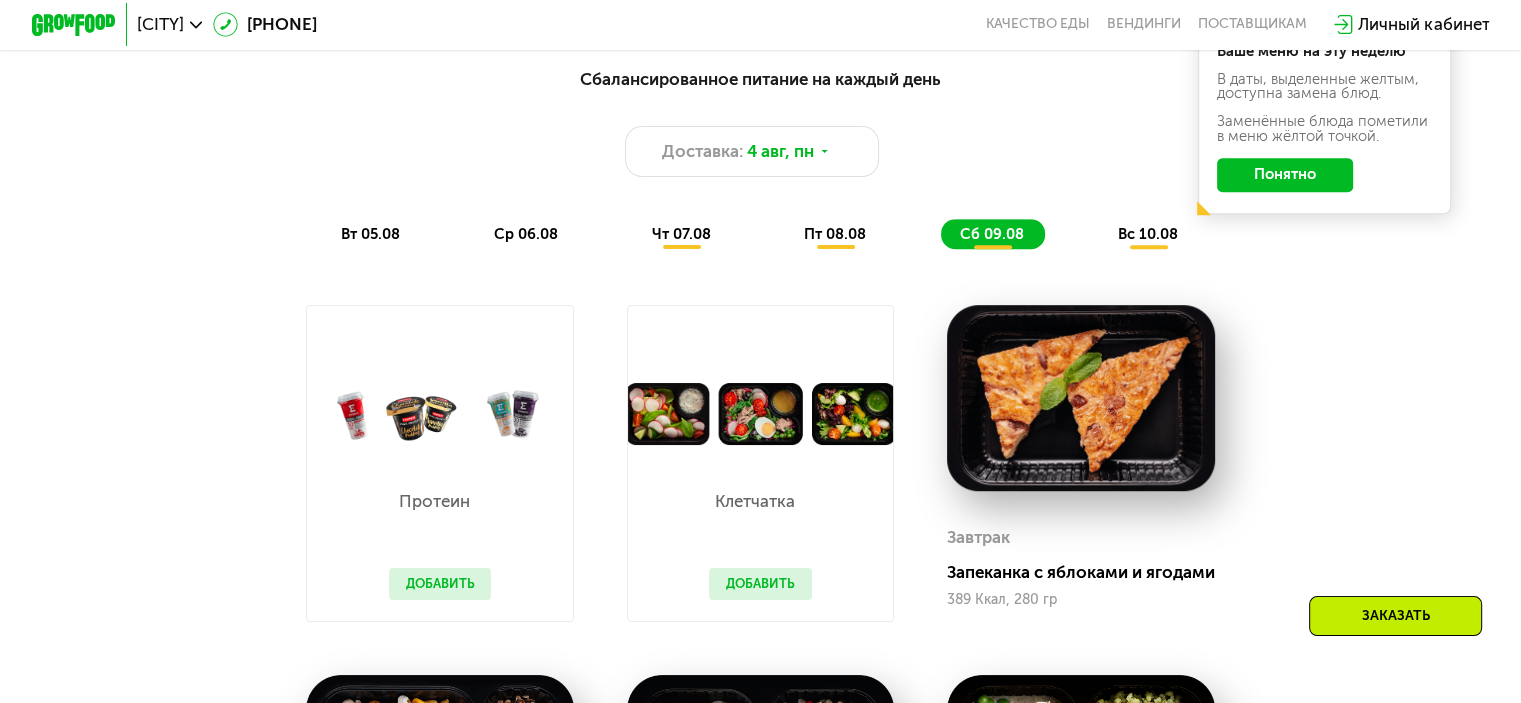 scroll, scrollTop: 1100, scrollLeft: 0, axis: vertical 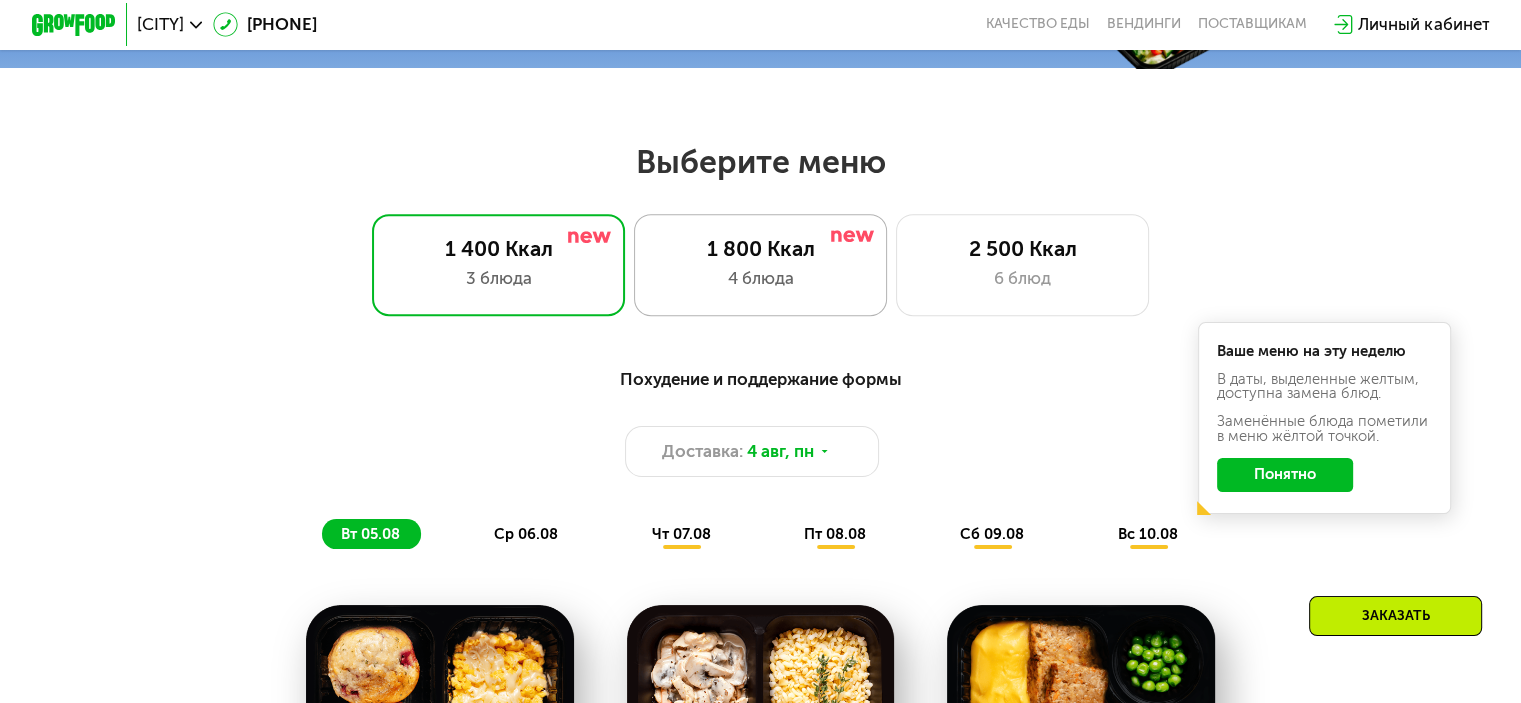 click on "1 800 Ккал" at bounding box center [760, 248] 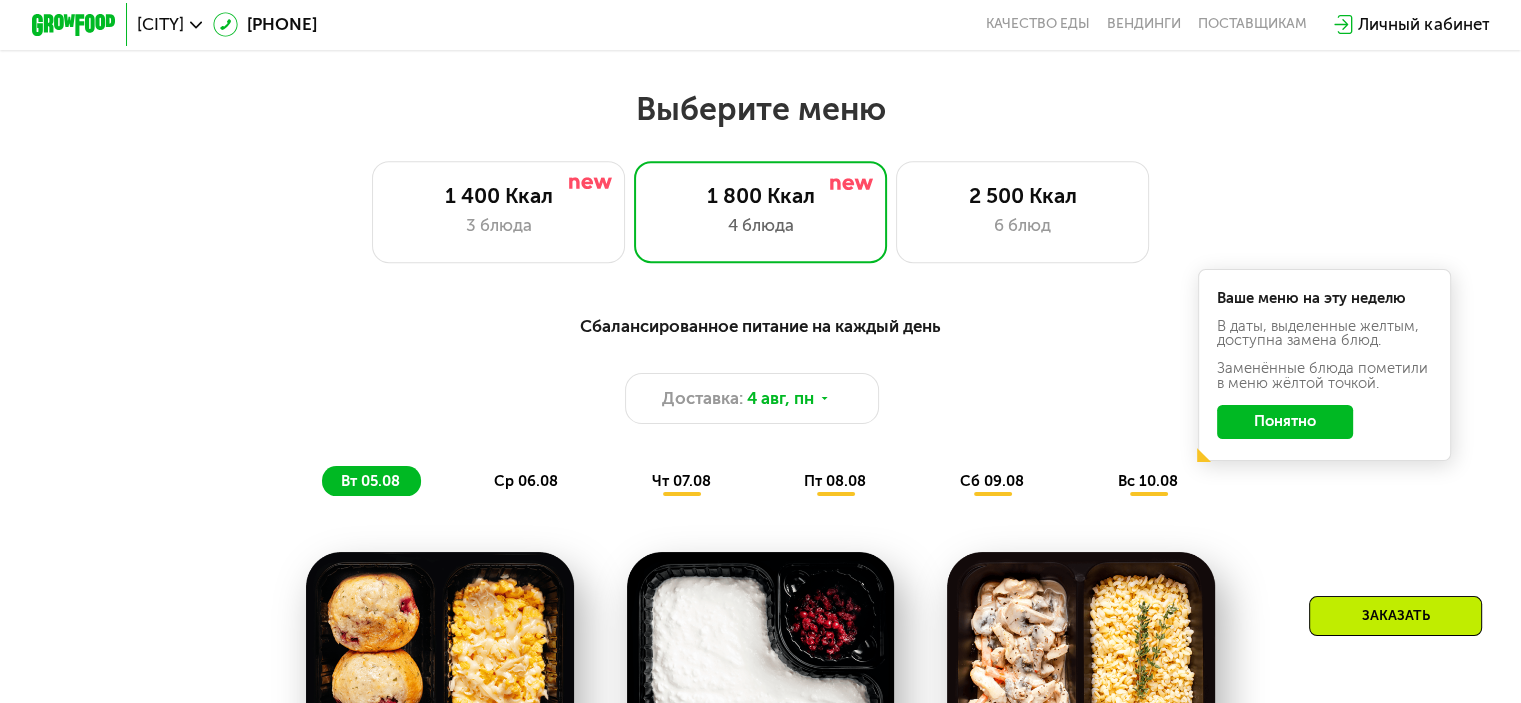 scroll, scrollTop: 1000, scrollLeft: 0, axis: vertical 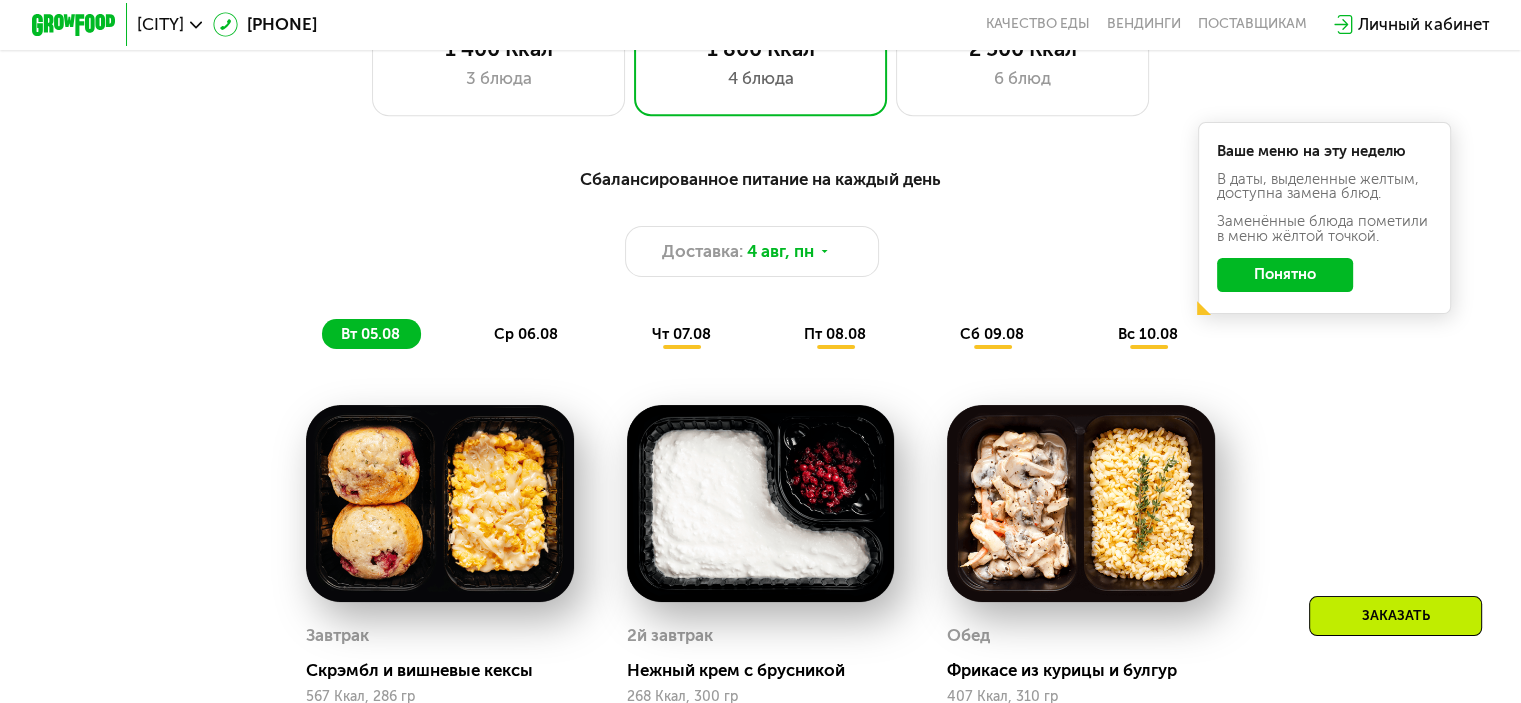 click on "Сбалансированное питание на каждый день Доставка: 4 авг, пн вт 05.08 ср 06.08 чт 07.08 пт 08.08 сб 09.08 вс 10.08 Ваше меню на эту неделю В даты, выделенные желтым, доступна замена блюд. Заменённые блюда пометили в меню жёлтой точкой.  Понятно" at bounding box center (761, 258) 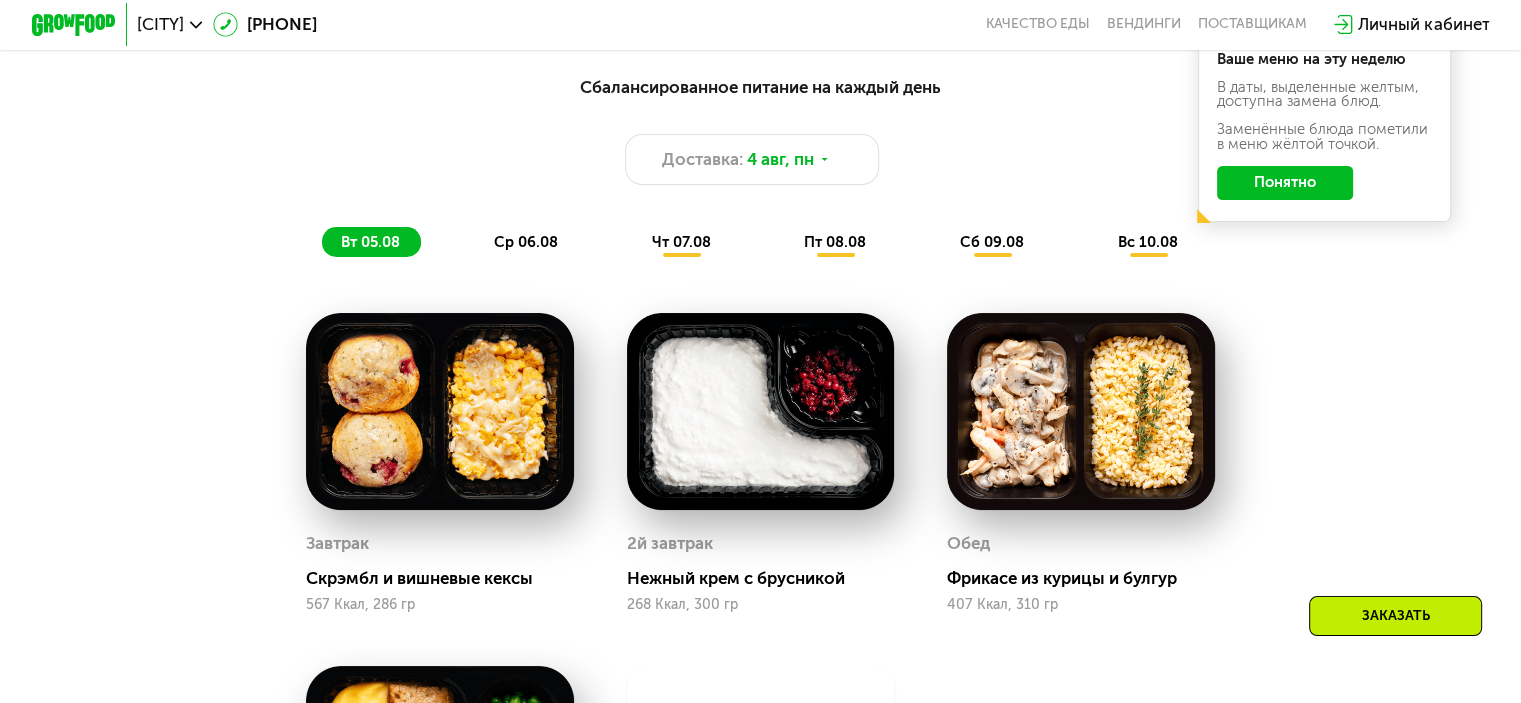 scroll, scrollTop: 1100, scrollLeft: 0, axis: vertical 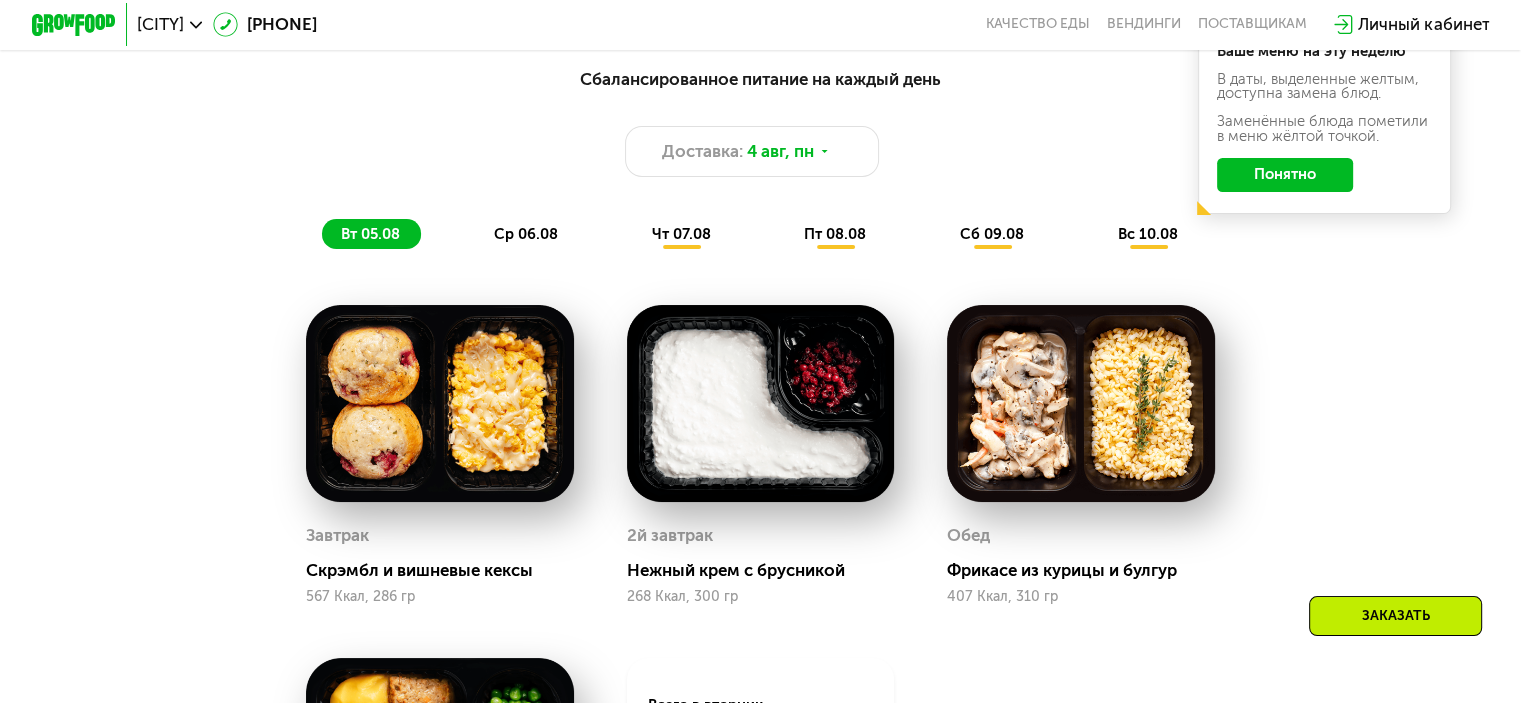 click on "Сбалансированное питание на каждый день Доставка: 4 авг, пн вт 05.08 ср 06.08 чт 07.08 пт 08.08 сб 09.08 вс 10.08 Ваше меню на эту неделю В даты, выделенные желтым, доступна замена блюд. Заменённые блюда пометили в меню жёлтой точкой. Понятно Завтрак Скрэмбл и вишневые кексы 567 Ккал, 286 гр 2й завтрак Нежный крем с брусникой 268 Ккал, 300 гр Обед Фрикасе из курицы и булгур 407 Ккал, 310 гр Ужин Митлоф с пюре и горошком 485 Ккал, 356 гр Всего в вторник 1727 Ккал 116 Белки 73 Жиры 149 Углеводы Завтрак Ленивые вареники с тыквой 281 Ккал, 212 гр 2й завтрак Шаверма с курицей 480 Ккал, 210 гр Обед Ужин 1742 109" at bounding box center [760, 550] 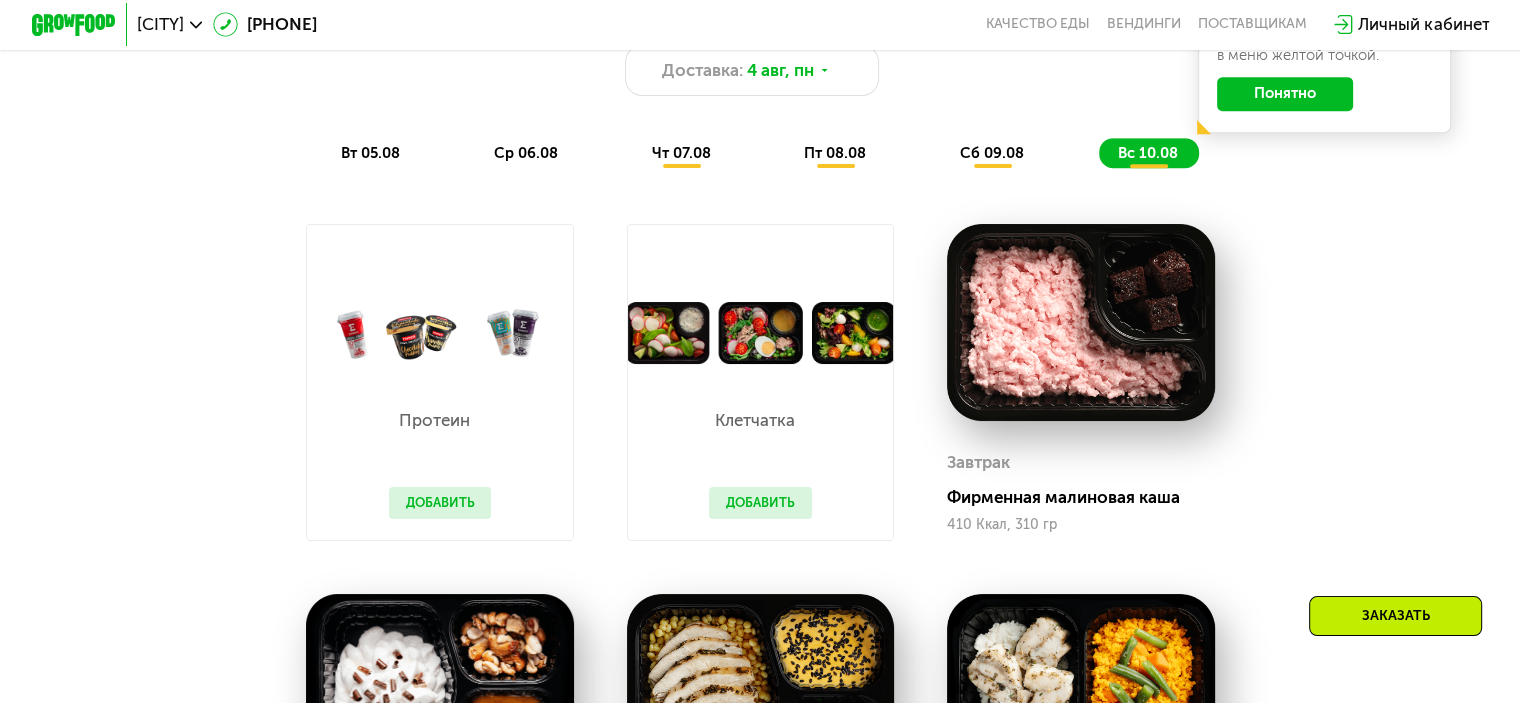 scroll, scrollTop: 1200, scrollLeft: 0, axis: vertical 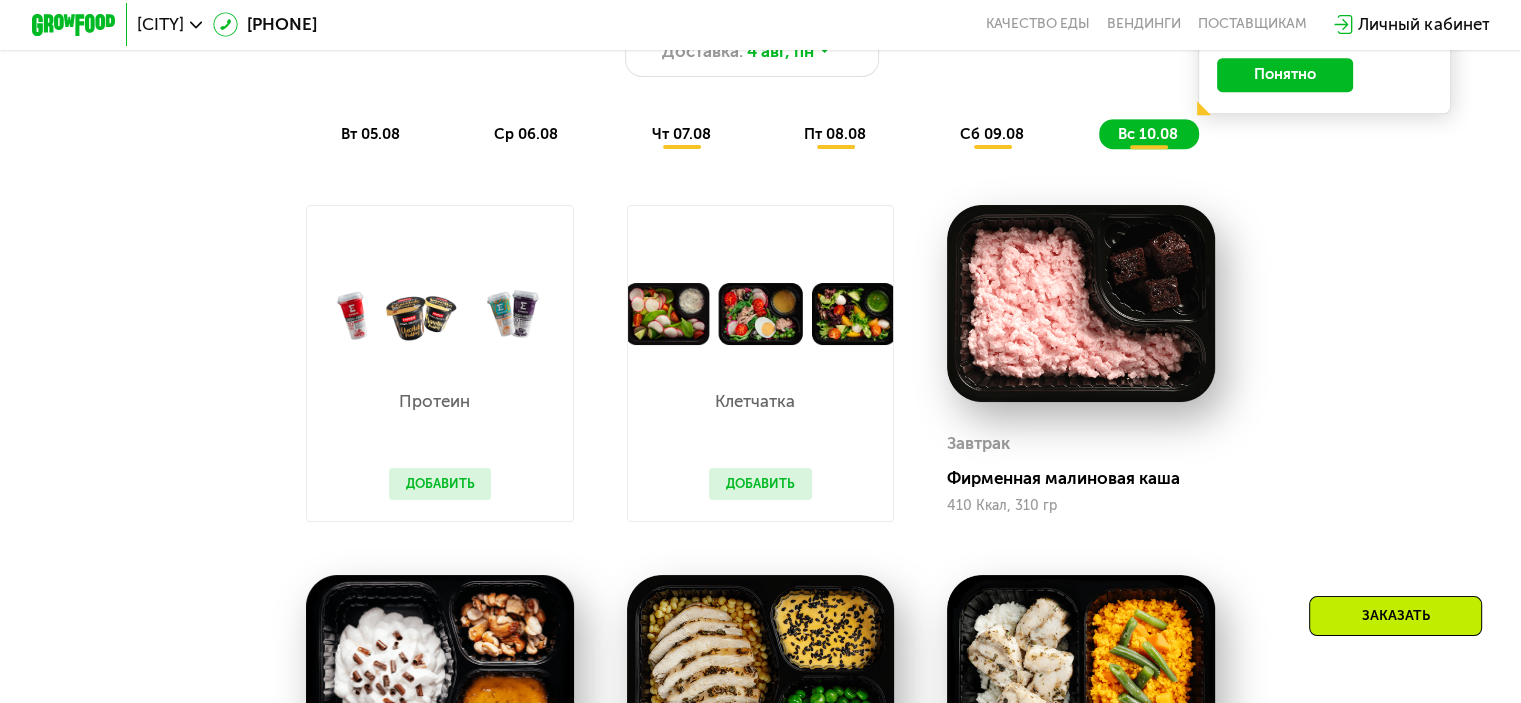 click on "Протеин  Добавить" at bounding box center [440, 432] 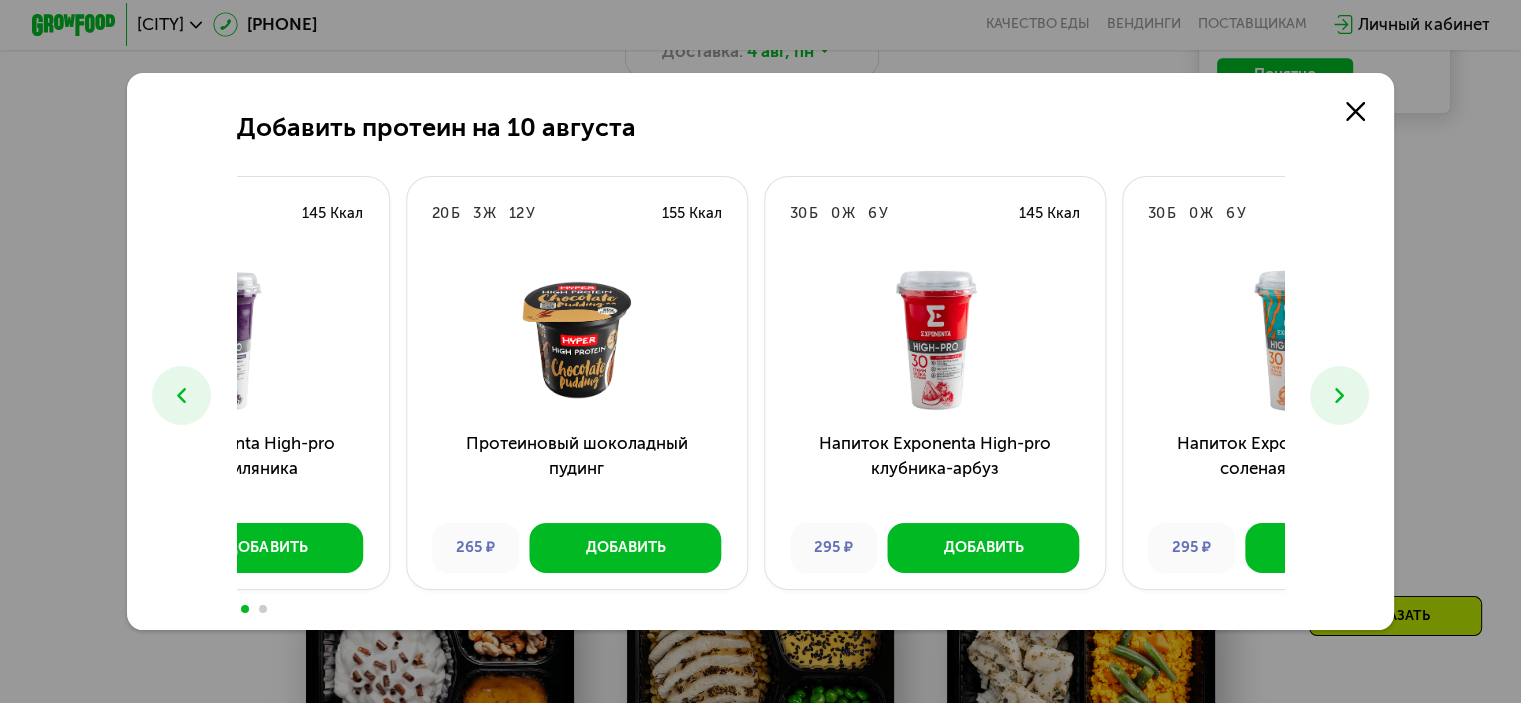 click on "Напиток Exponenta High-pro клубника-арбуз 295 ₽ Добавить" at bounding box center (935, 419) 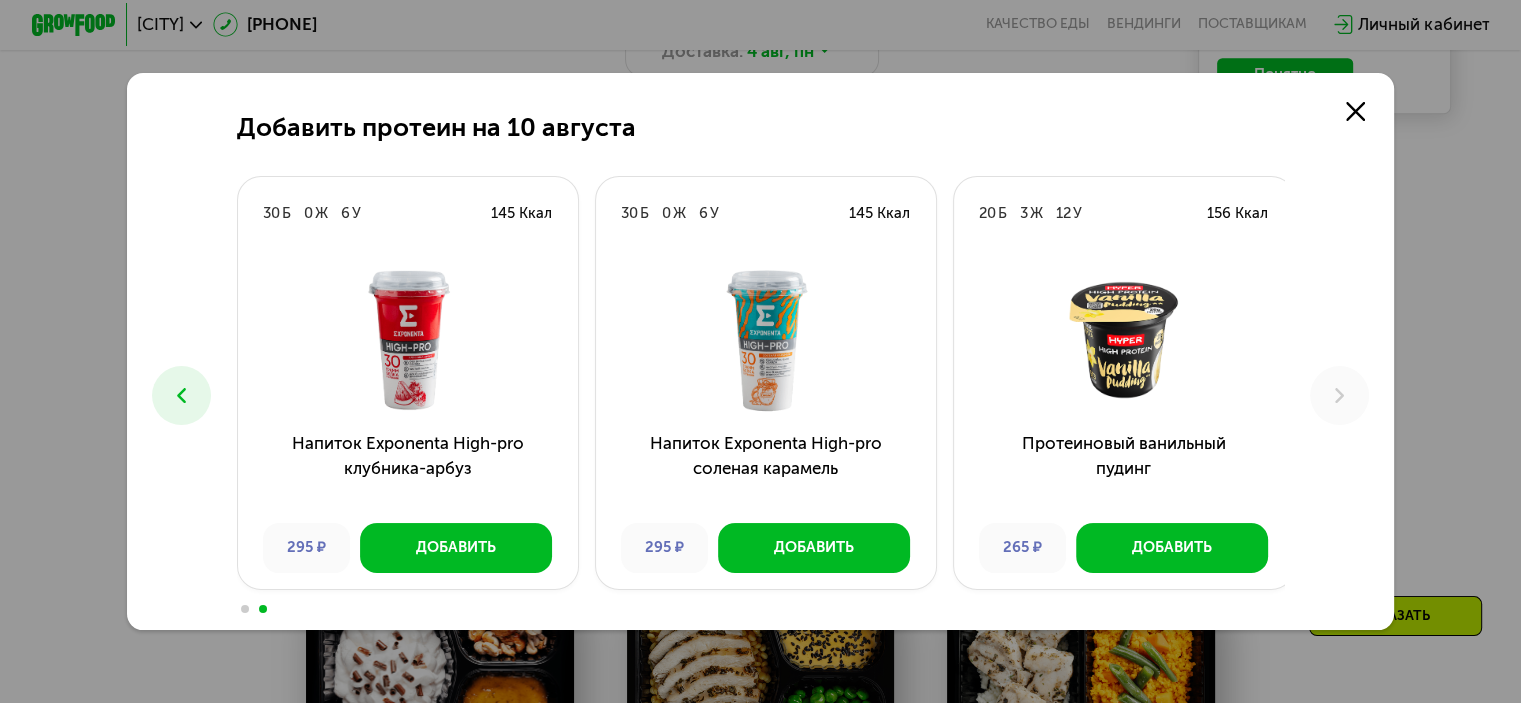 click on "Добавить протеин на 10 августа 30 Б 0 Ж 6 У 145 Ккал Напиток Exponenta High-pro черника-земляника 295 ₽ Добавить 20 Б 3 Ж 12 У 155 Ккал Протеиновый шоколадный пудинг 265 ₽ Добавить 30 Б 0 Ж 6 У 145 Ккал Напиток Exponenta High-pro клубника-арбуз 295 ₽ Добавить 30 Б 0 Ж 6 У 145 Ккал Напиток Exponenta High-pro соленая карамель 295 ₽ Добавить 20 Б 3 Ж 12 У 156 Ккал Протеиновый ванильный пудинг 265 ₽ Добавить" 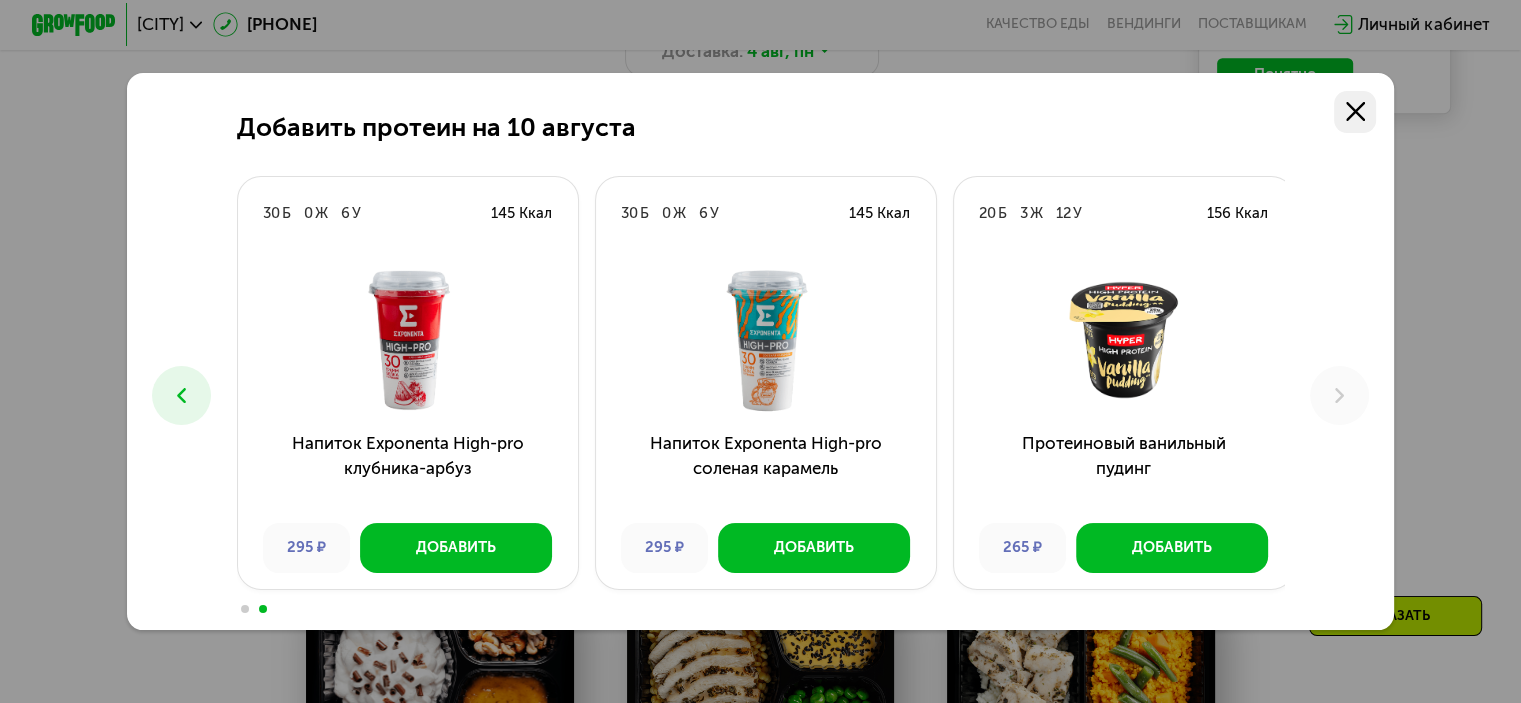 click 